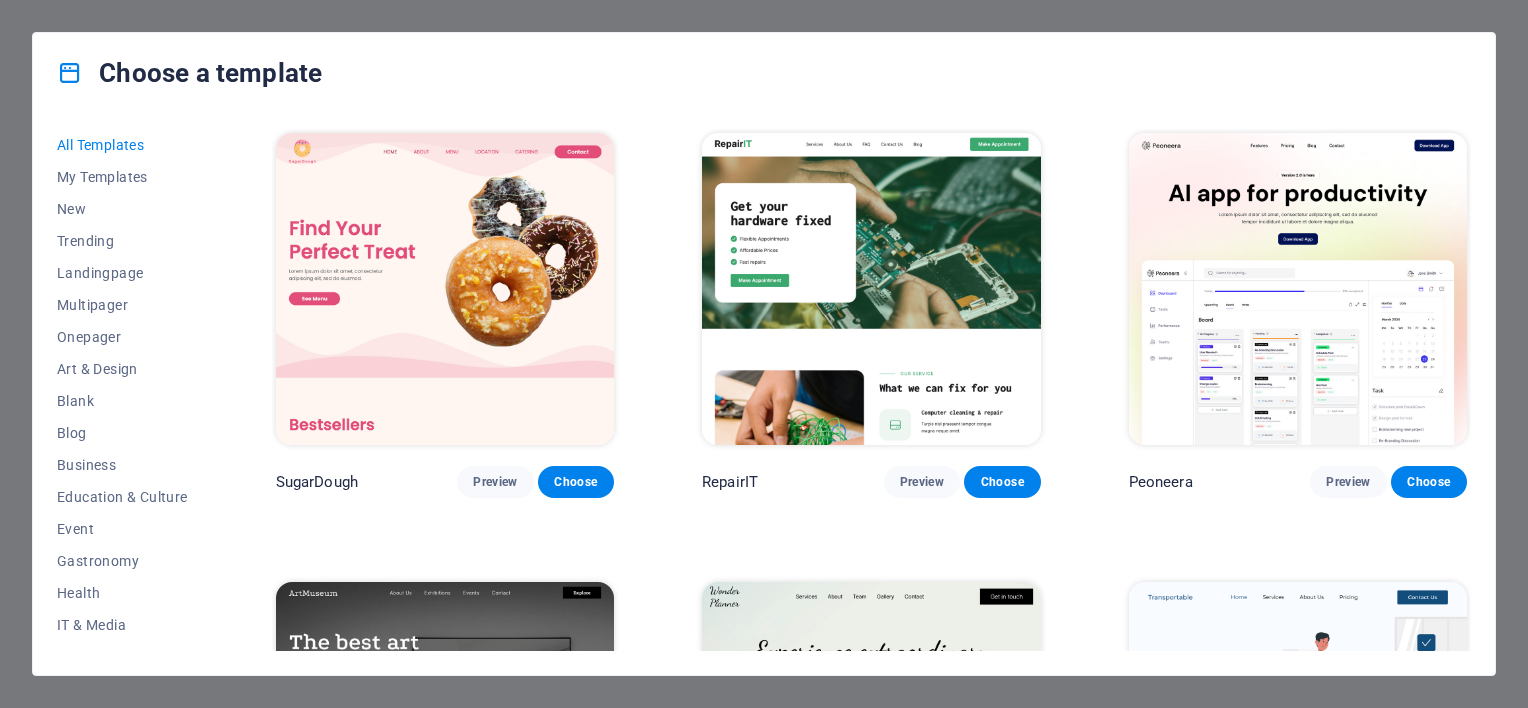 scroll, scrollTop: 0, scrollLeft: 0, axis: both 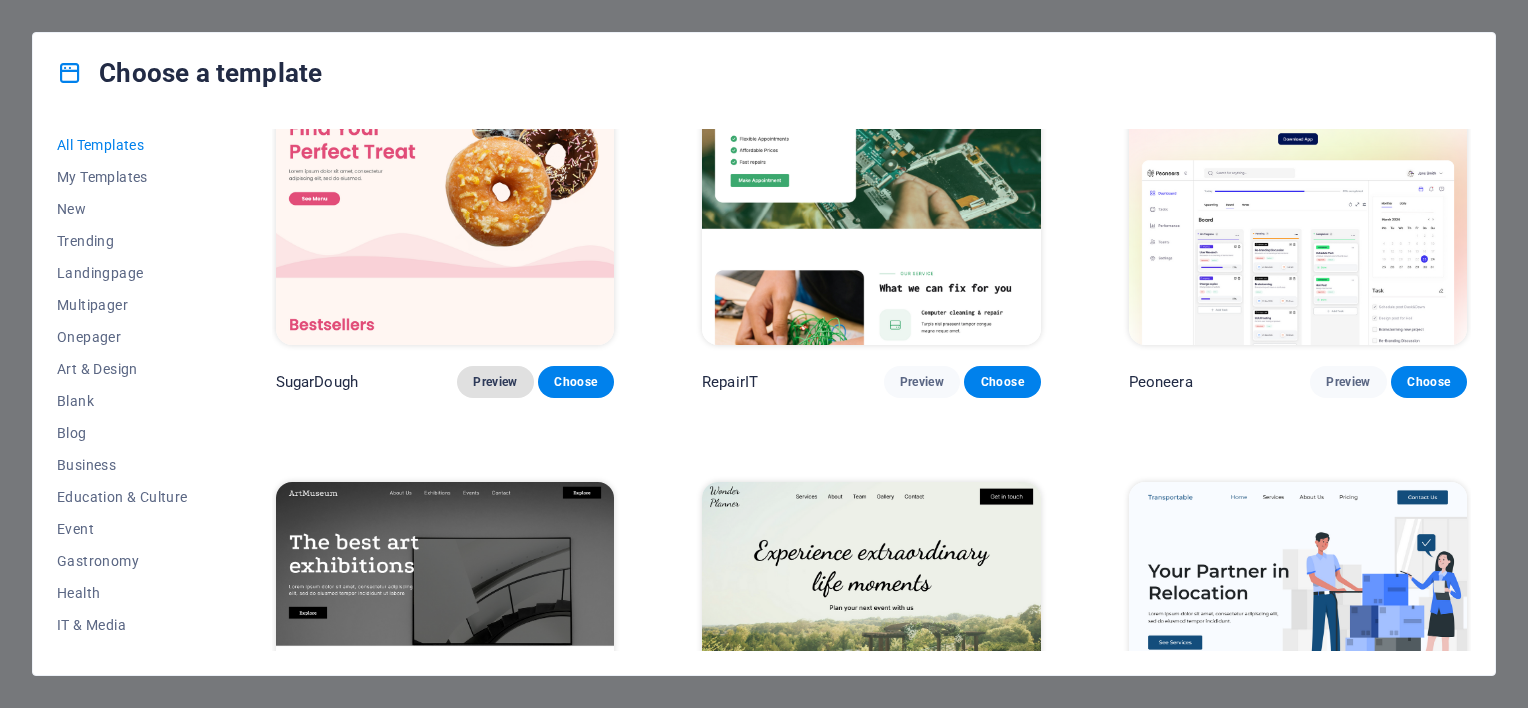 click on "Preview" at bounding box center [495, 382] 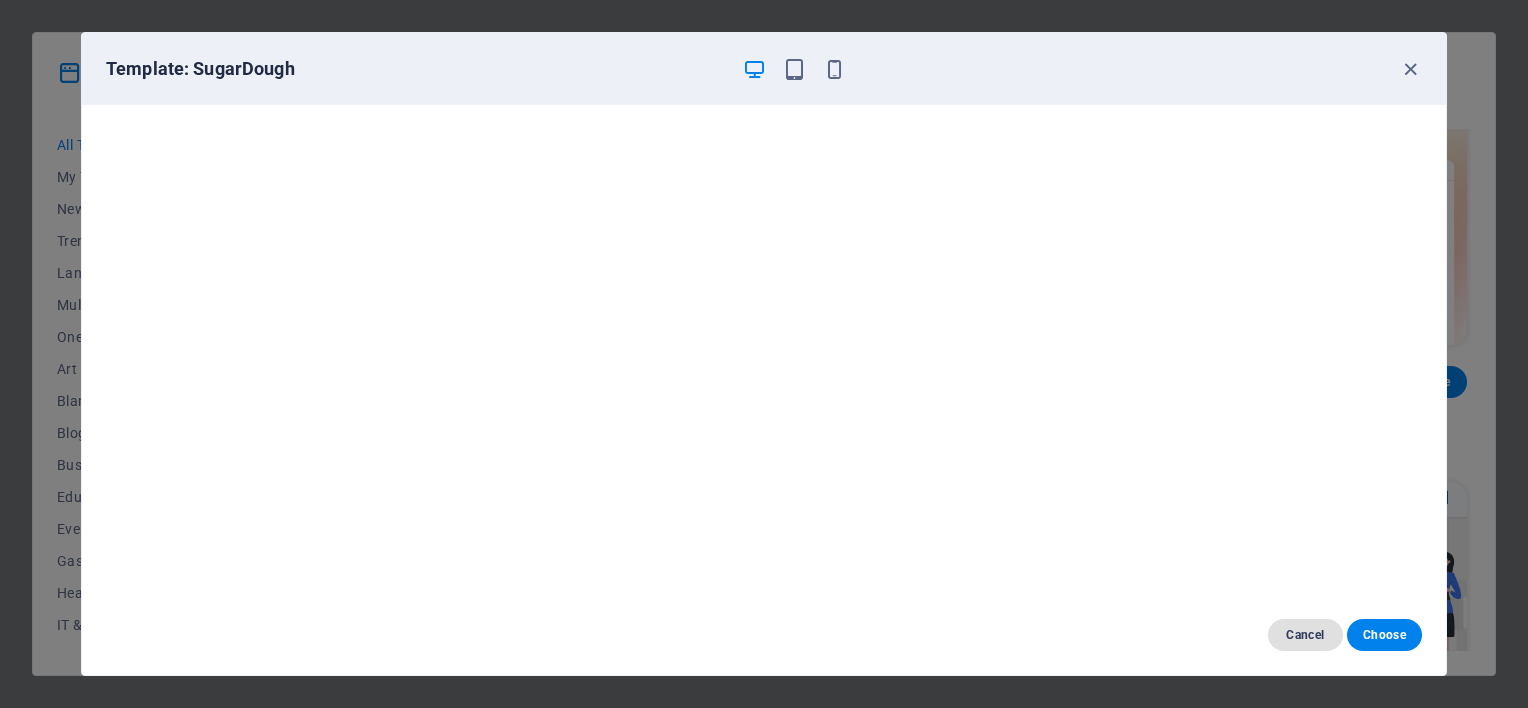 click on "Cancel" at bounding box center [1305, 635] 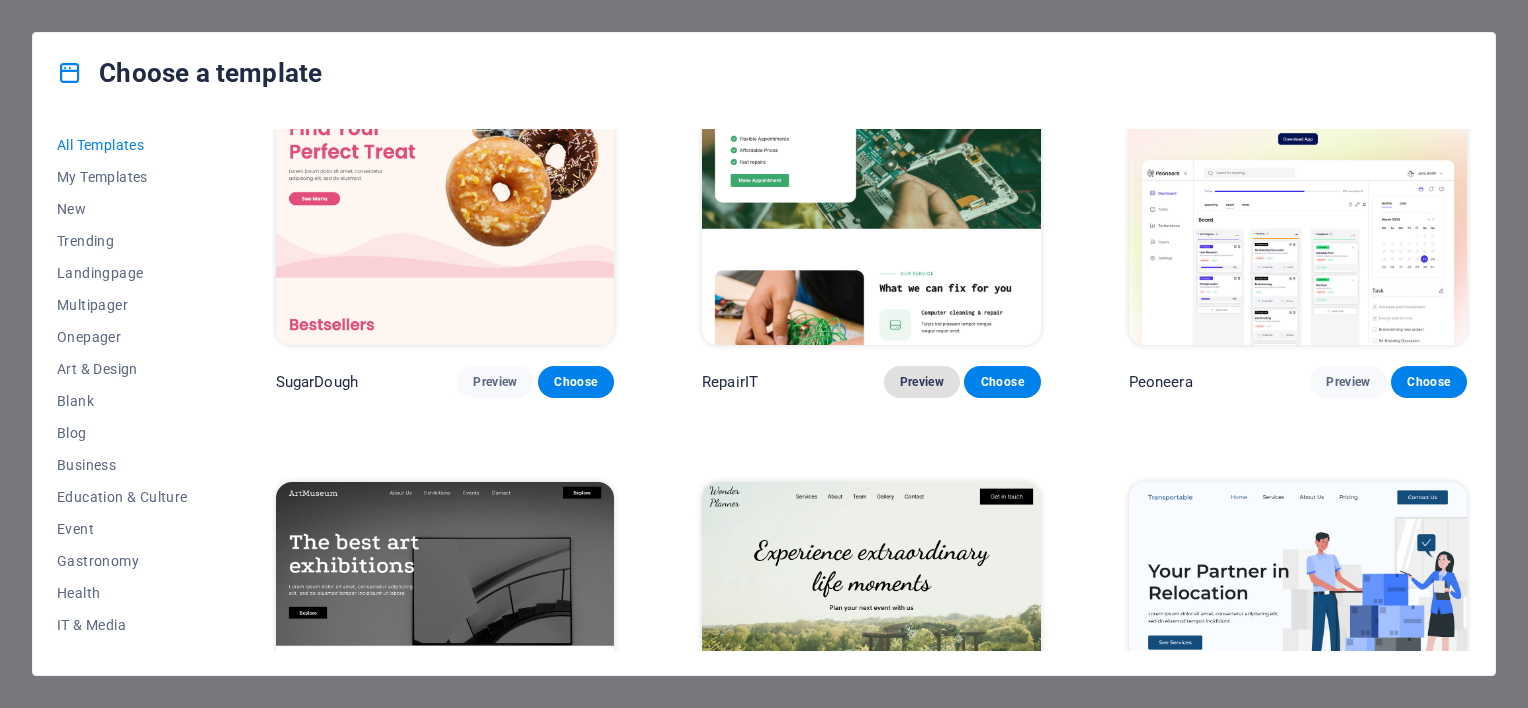 click on "Preview" at bounding box center [922, 382] 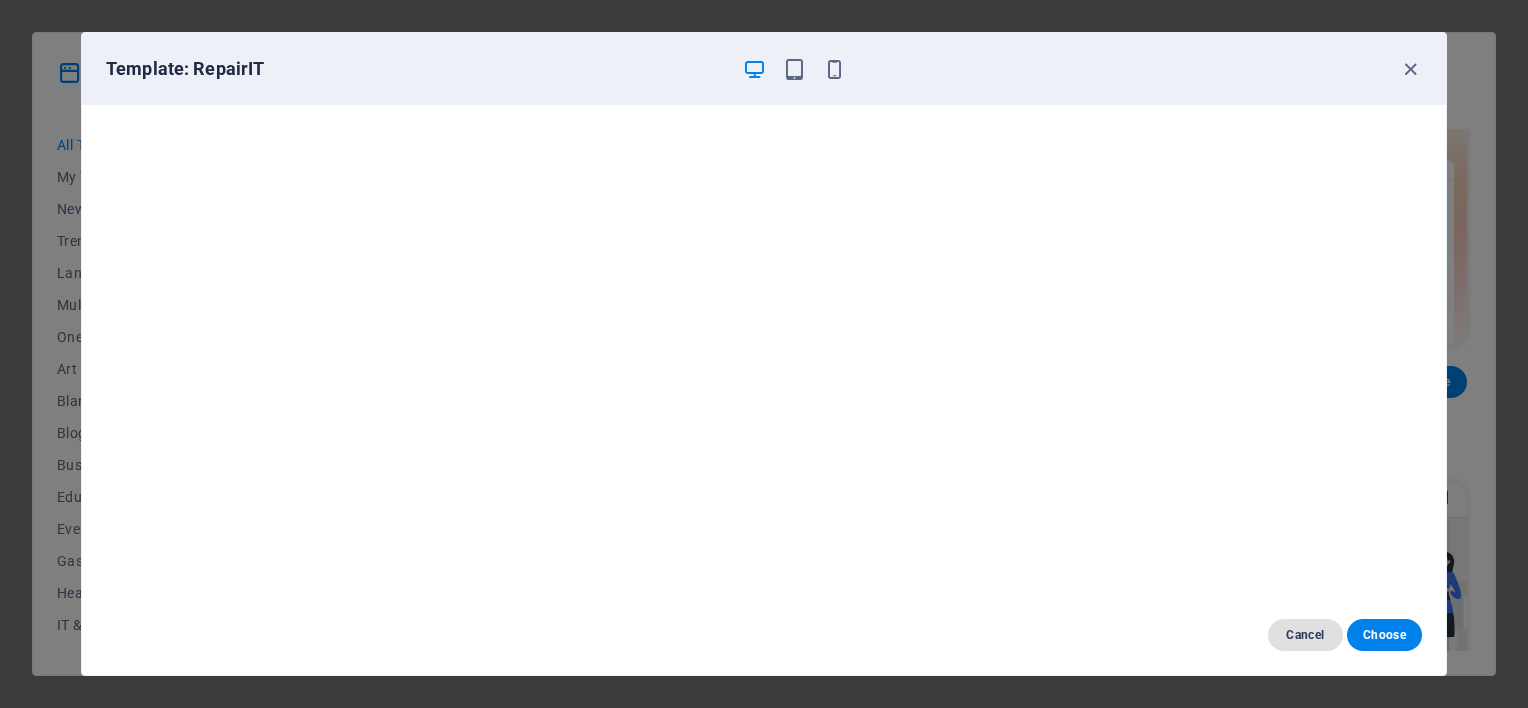 click on "Cancel" at bounding box center [1305, 635] 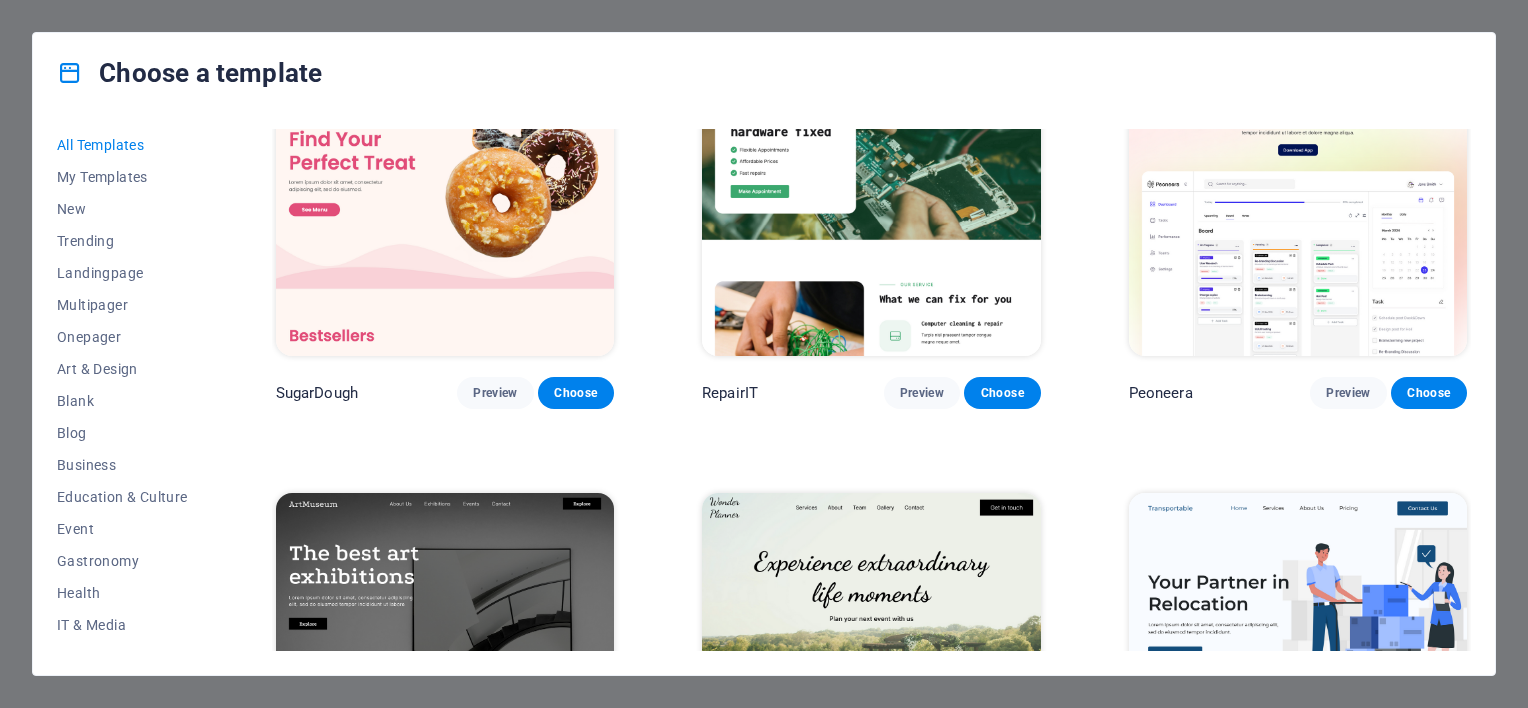 scroll, scrollTop: 0, scrollLeft: 0, axis: both 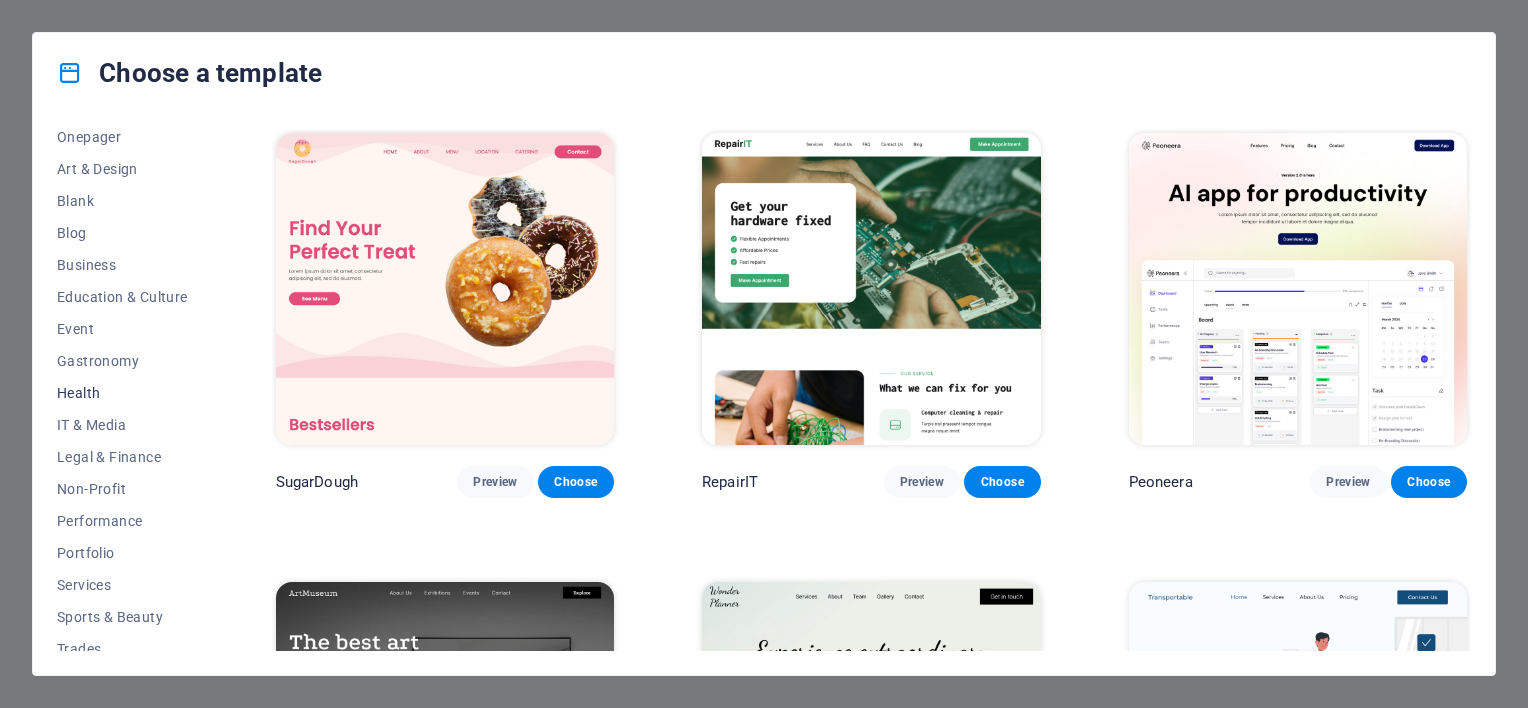 click on "Health" at bounding box center (122, 393) 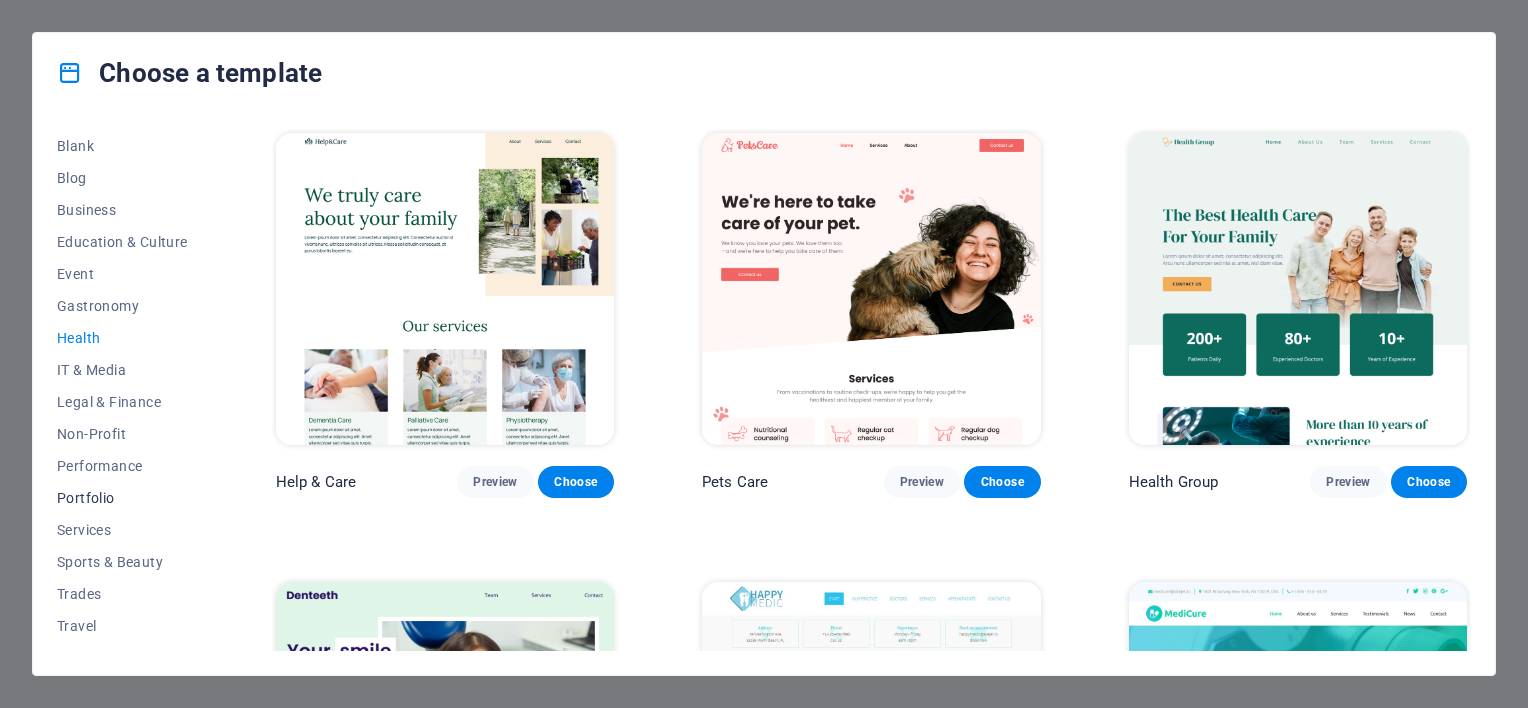 scroll, scrollTop: 277, scrollLeft: 0, axis: vertical 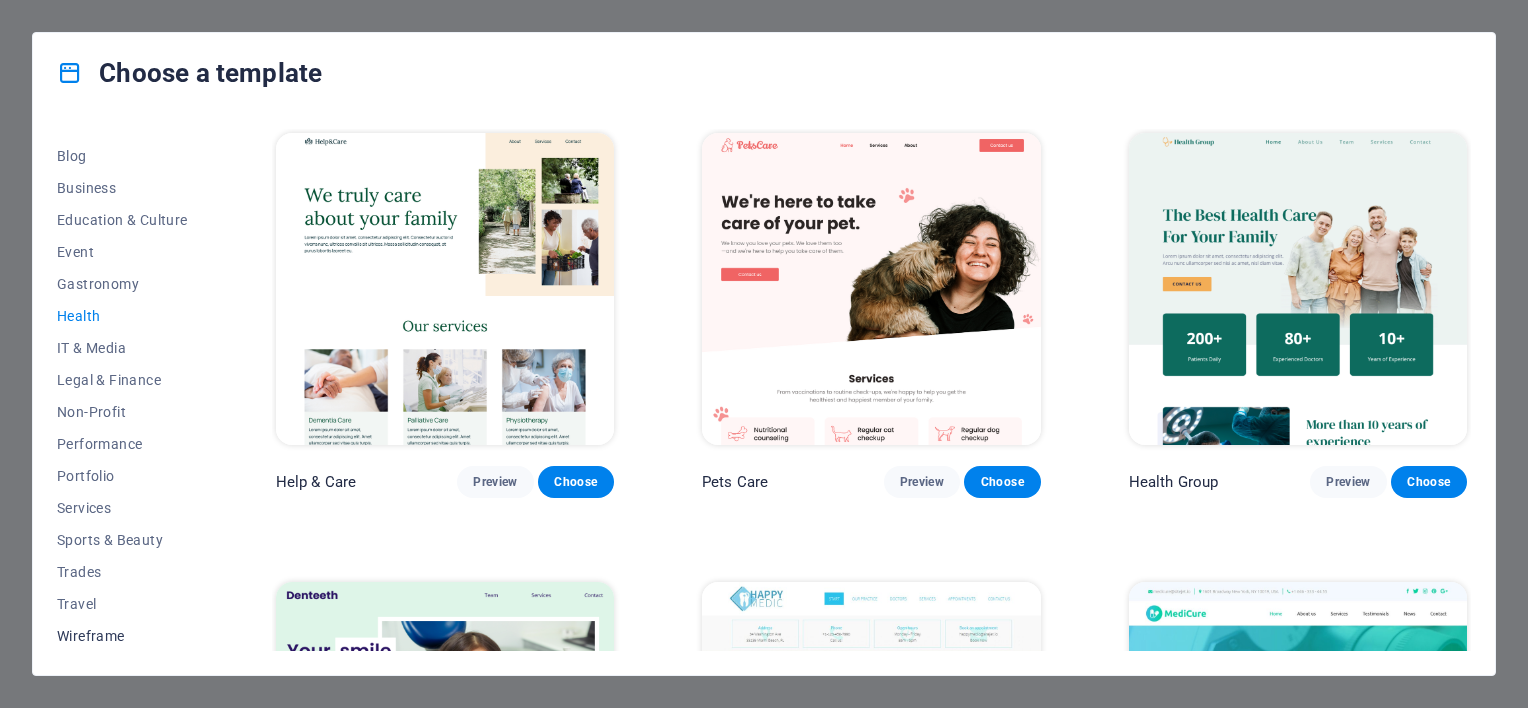 click on "Wireframe" at bounding box center [122, 636] 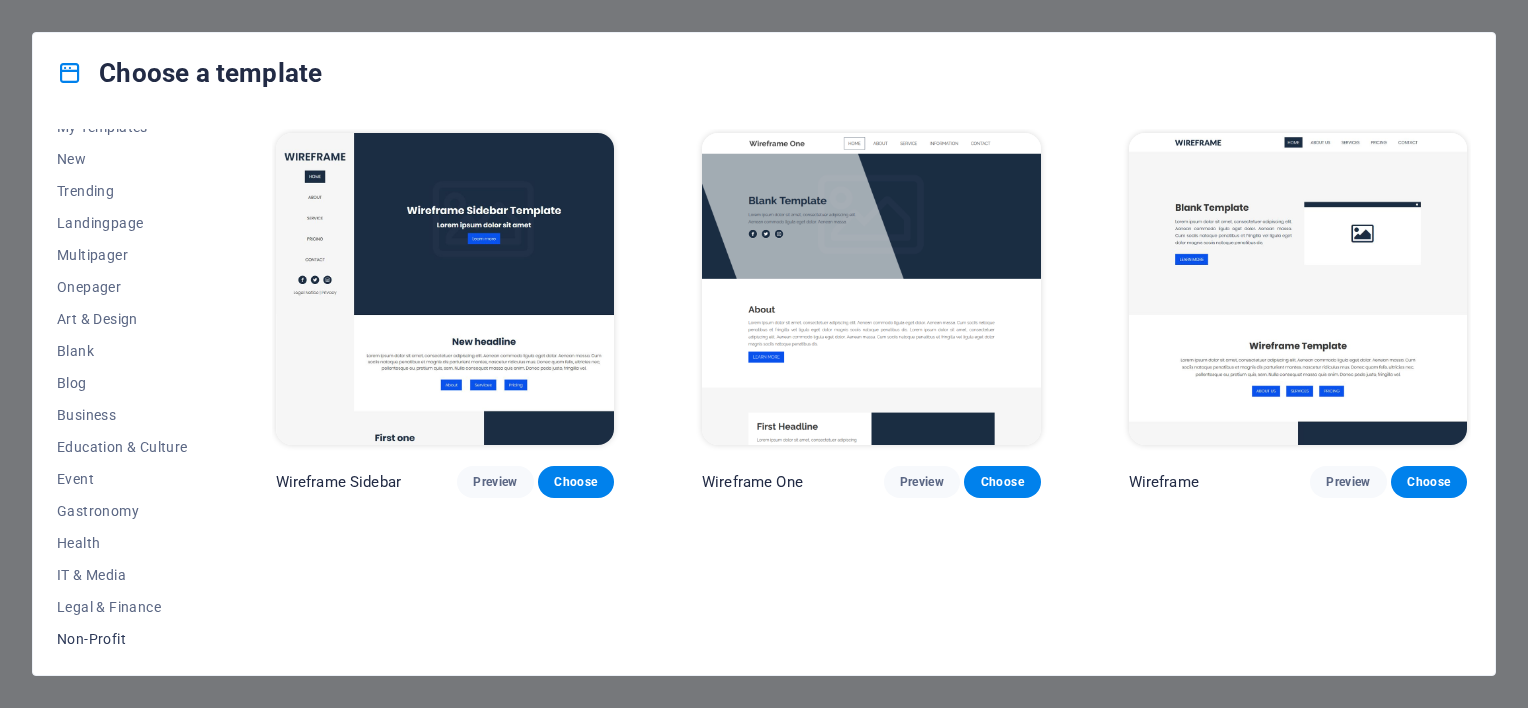 scroll, scrollTop: 0, scrollLeft: 0, axis: both 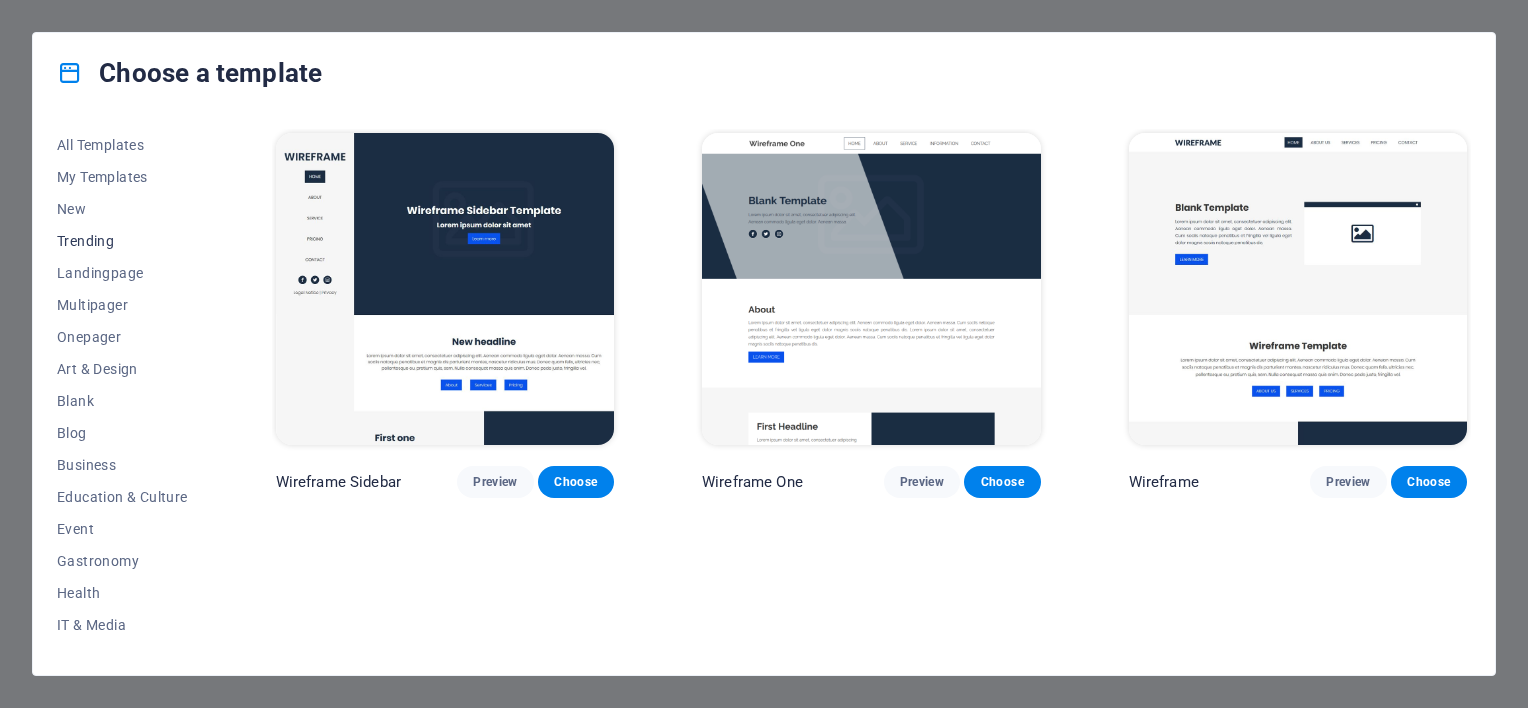 click on "Trending" at bounding box center [122, 241] 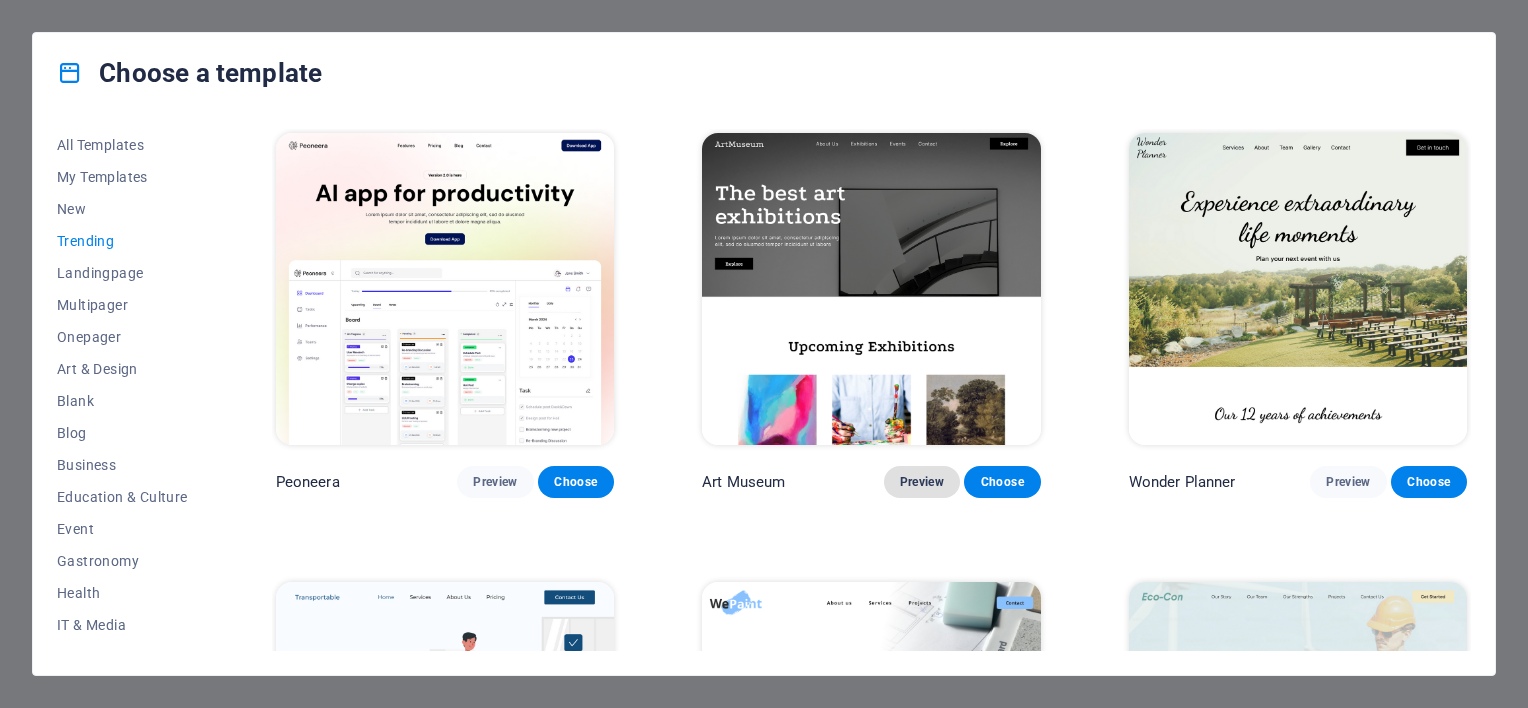 click on "Preview" at bounding box center [922, 482] 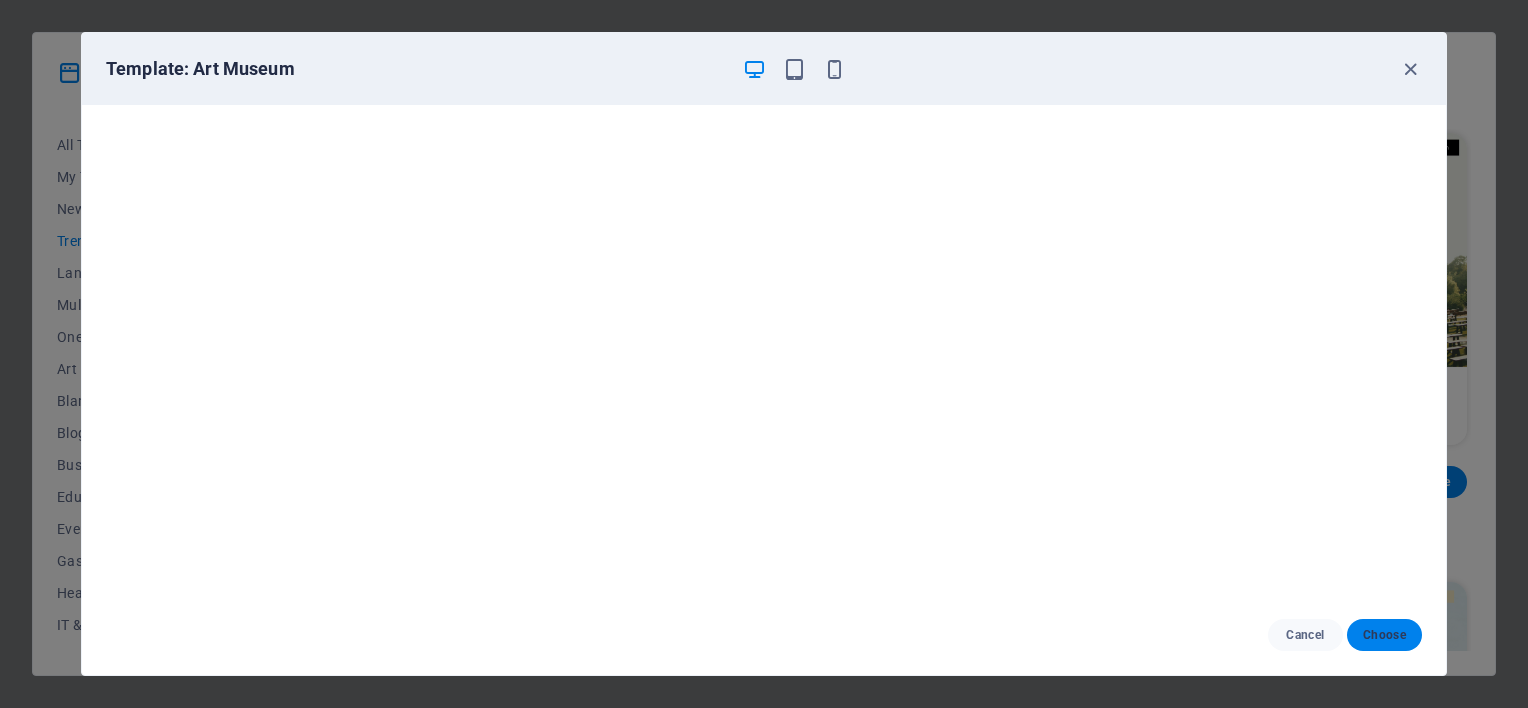 click on "Choose" at bounding box center [1384, 635] 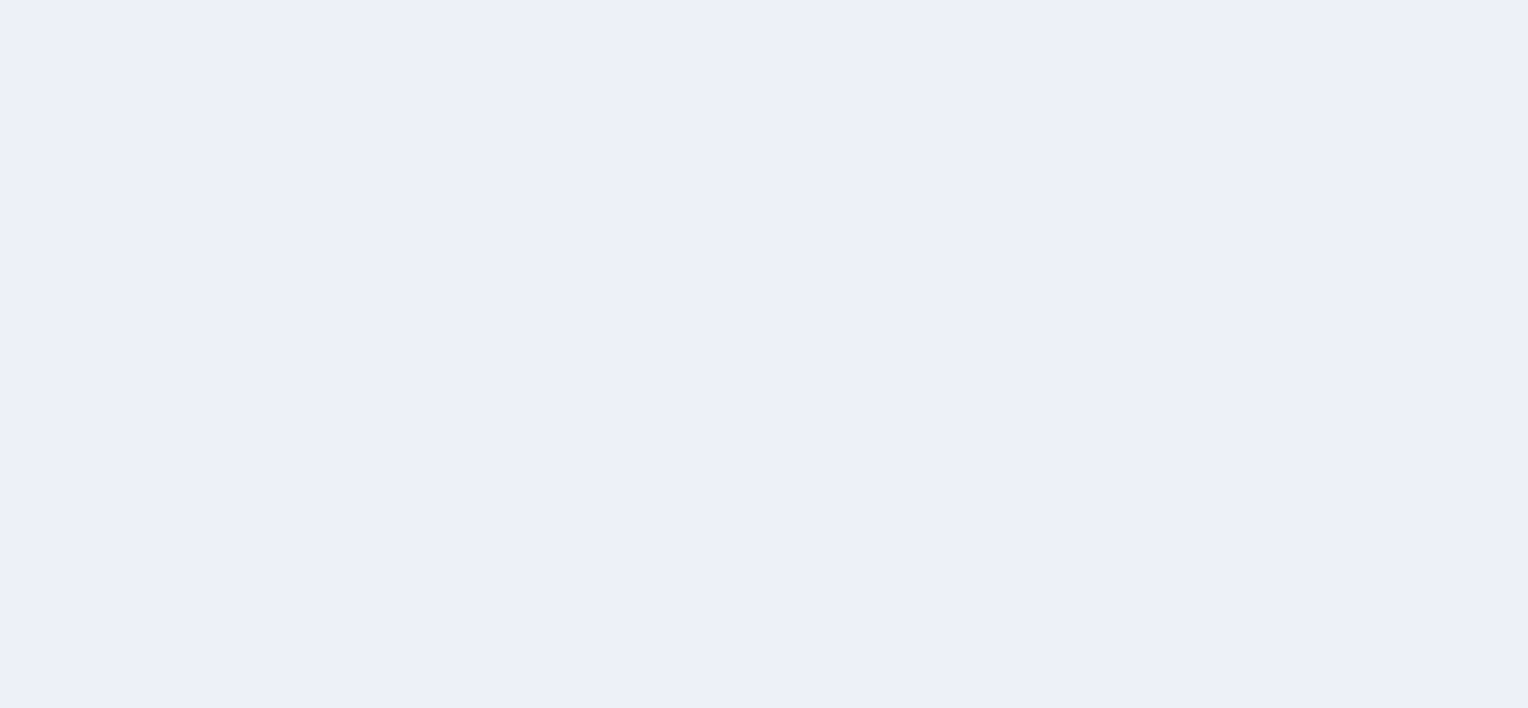 scroll, scrollTop: 0, scrollLeft: 0, axis: both 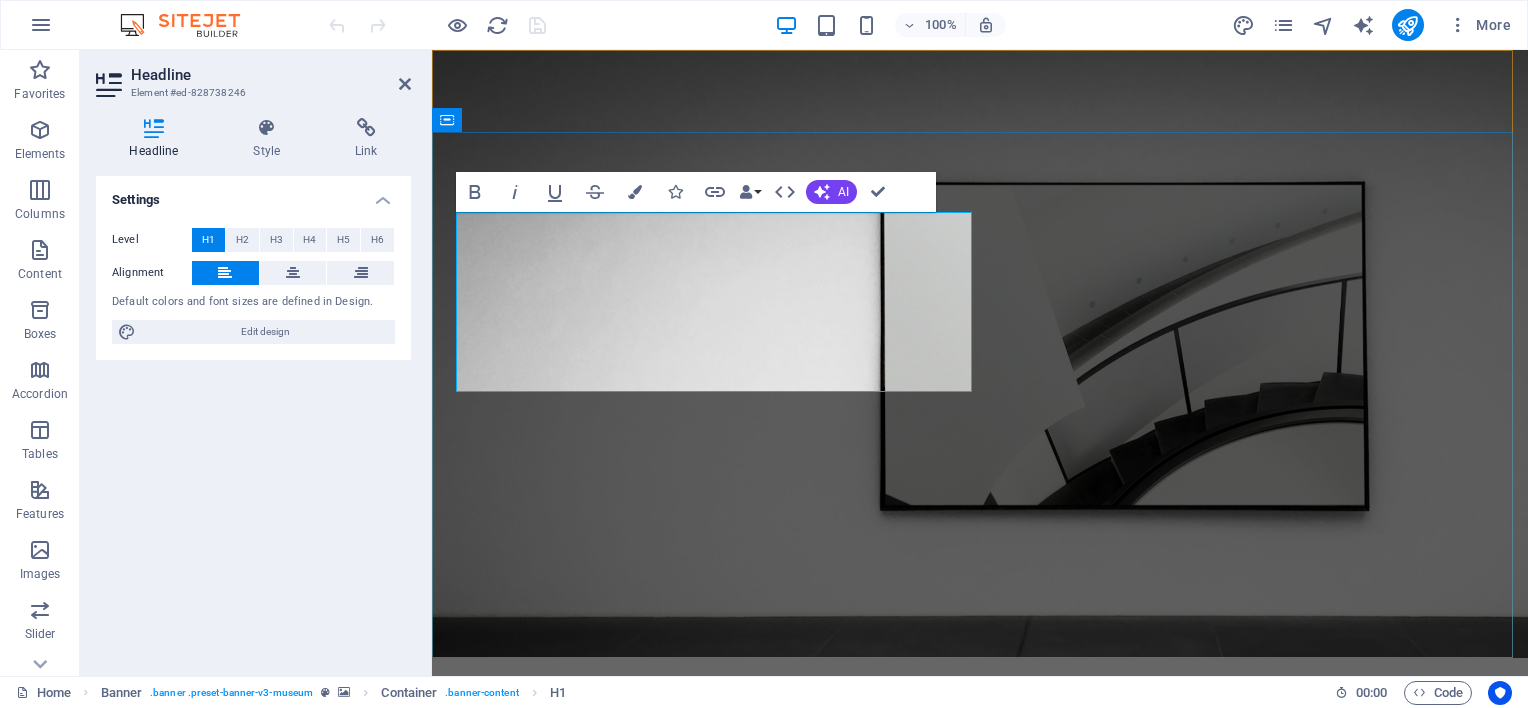 type 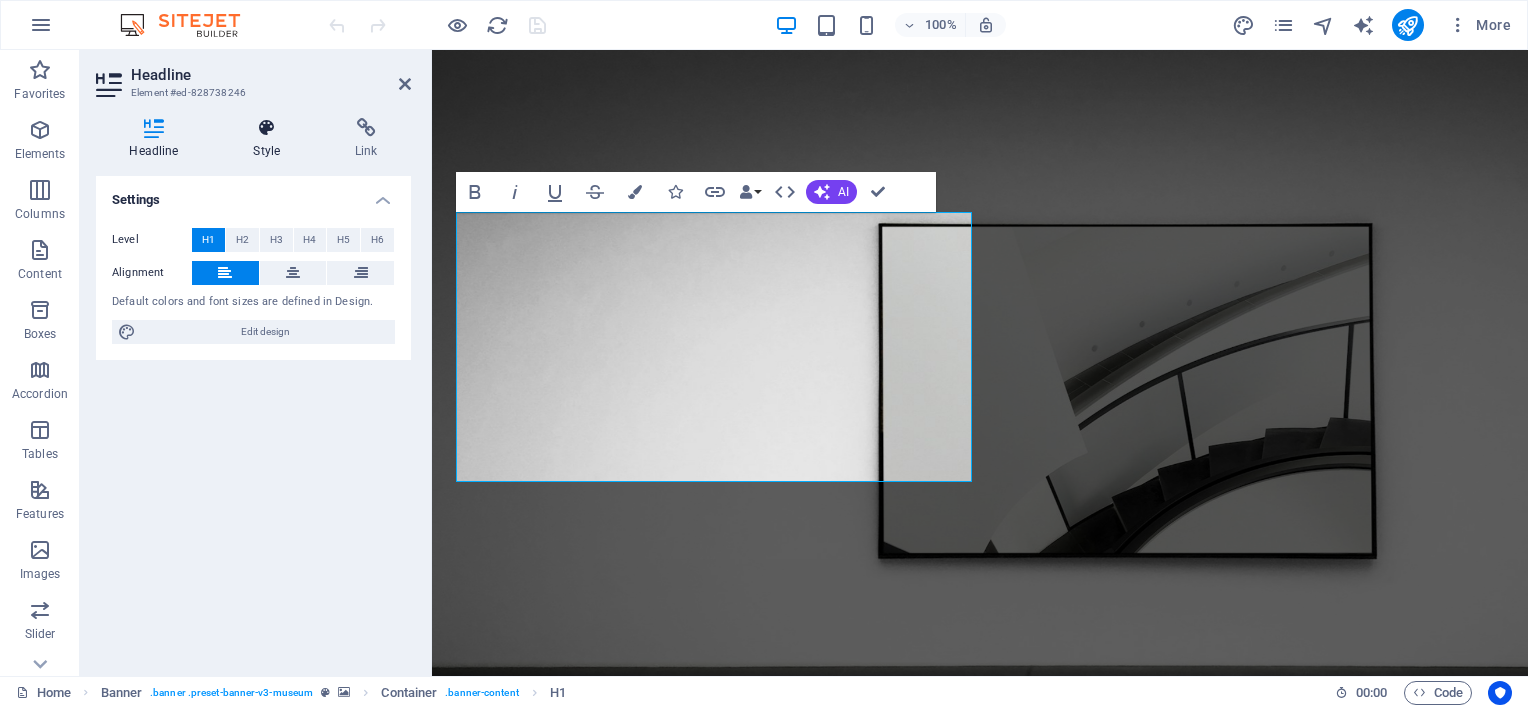 click on "Style" at bounding box center (271, 139) 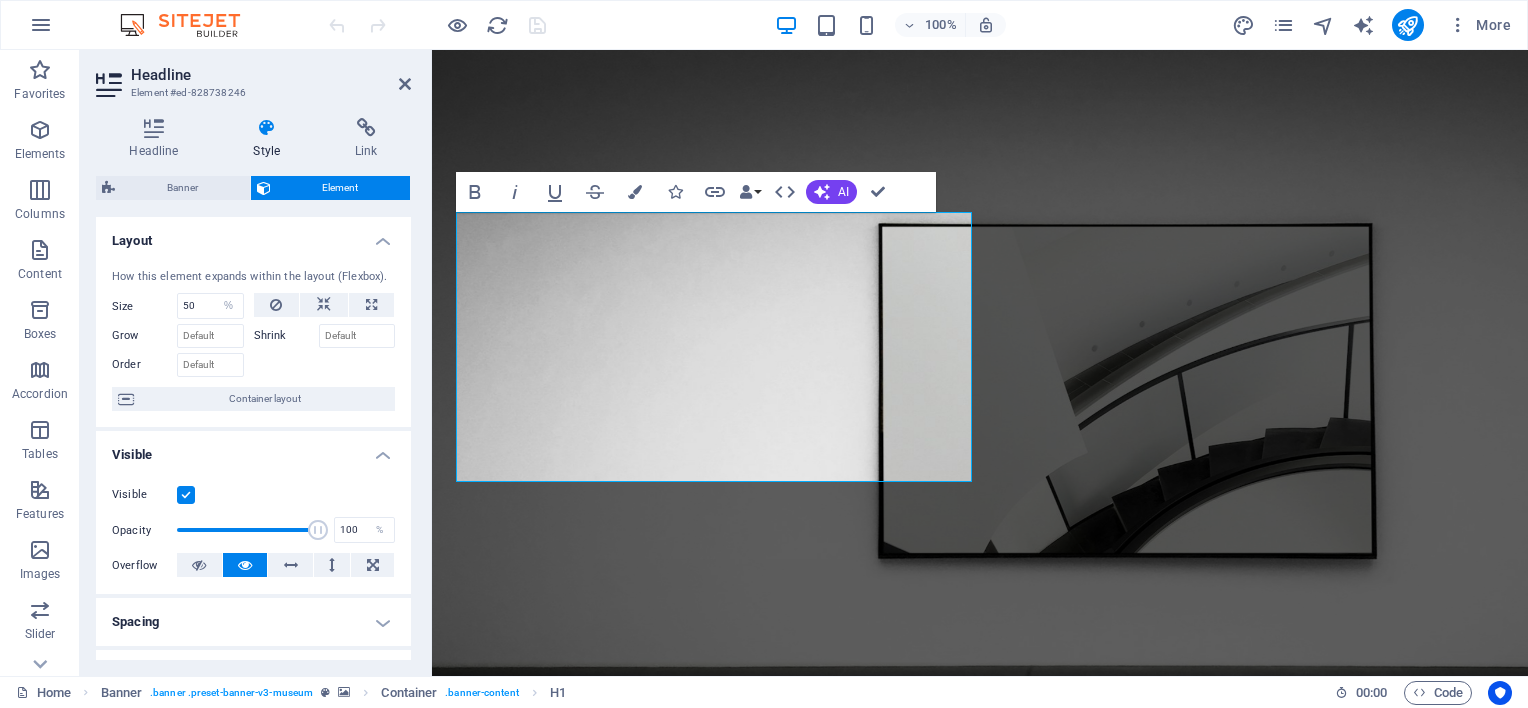 click on "Shrink" at bounding box center (286, 336) 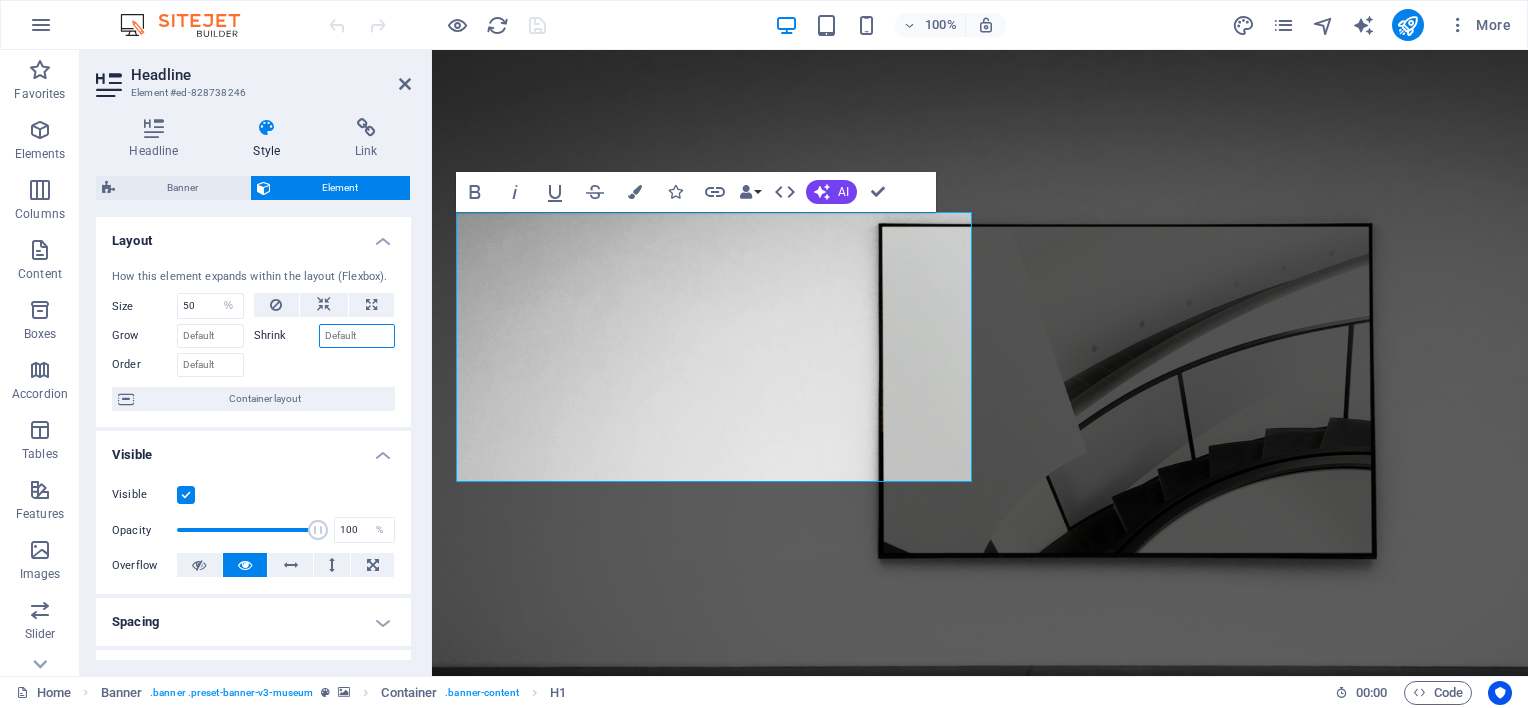 click on "Shrink" at bounding box center [357, 336] 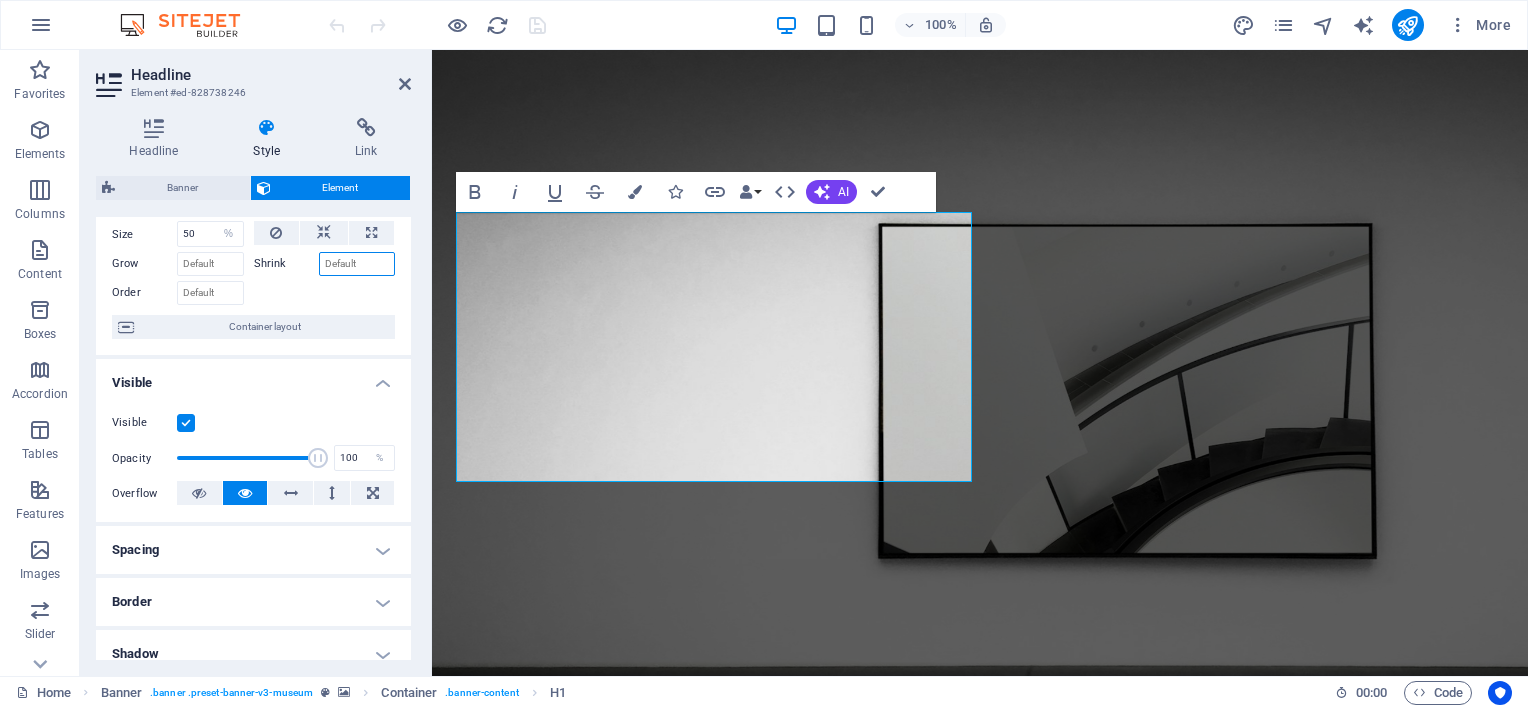 scroll, scrollTop: 100, scrollLeft: 0, axis: vertical 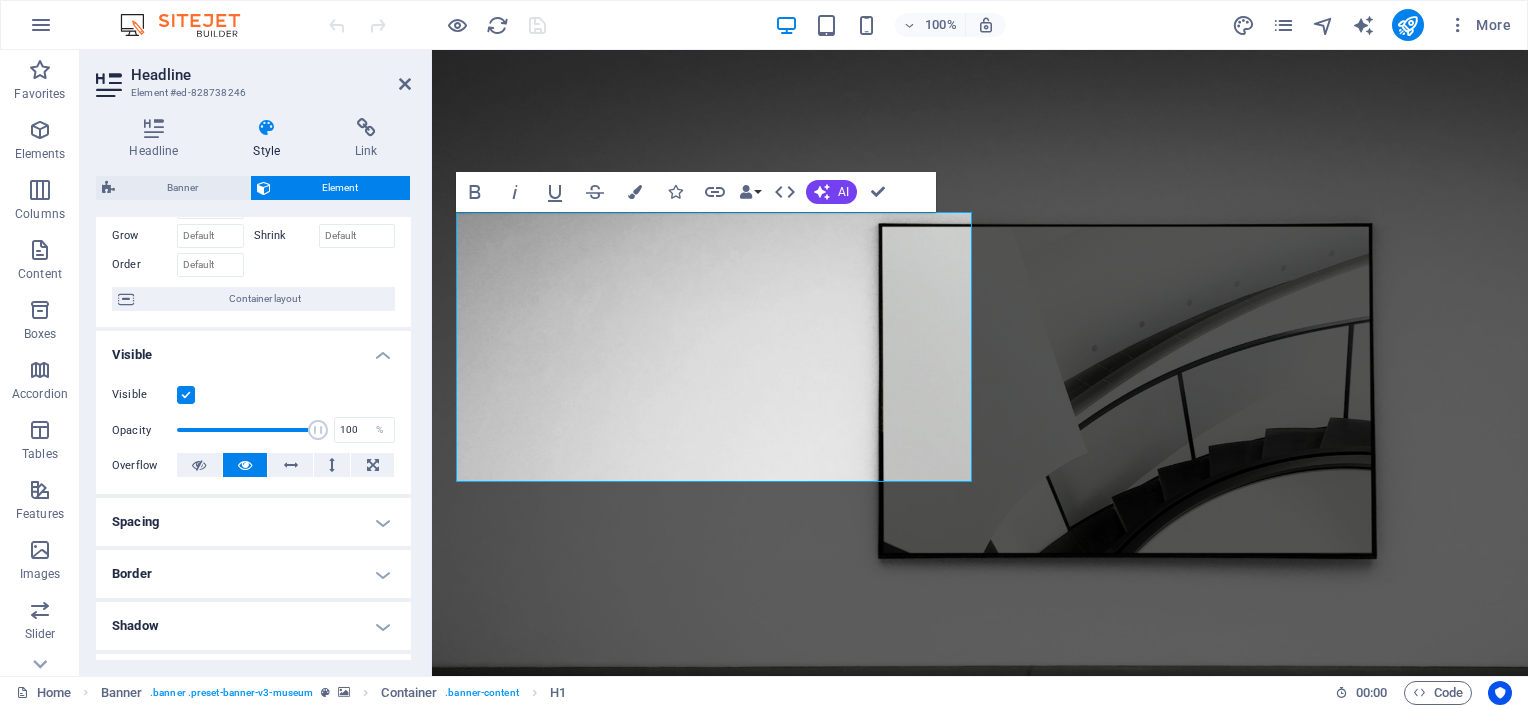 click on "Spacing" at bounding box center [253, 522] 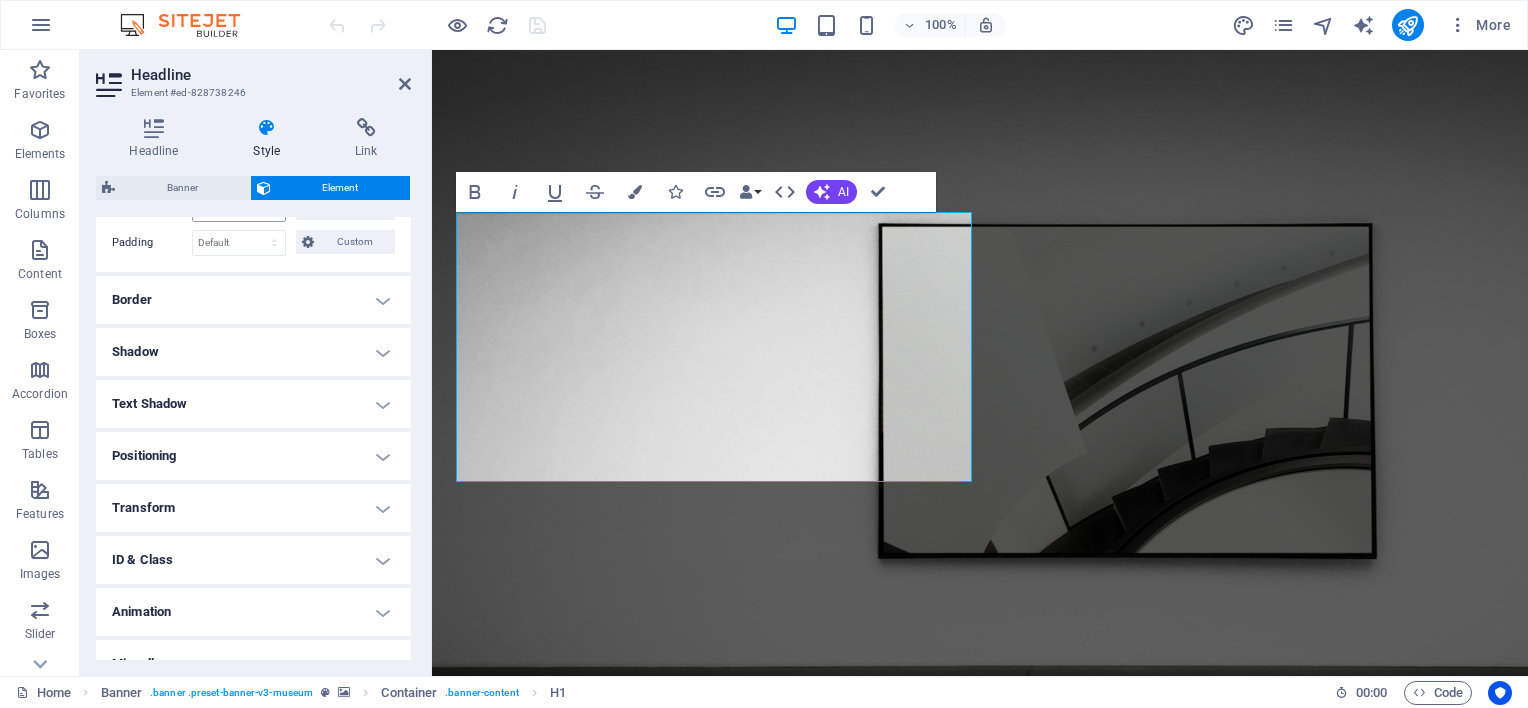 scroll, scrollTop: 480, scrollLeft: 0, axis: vertical 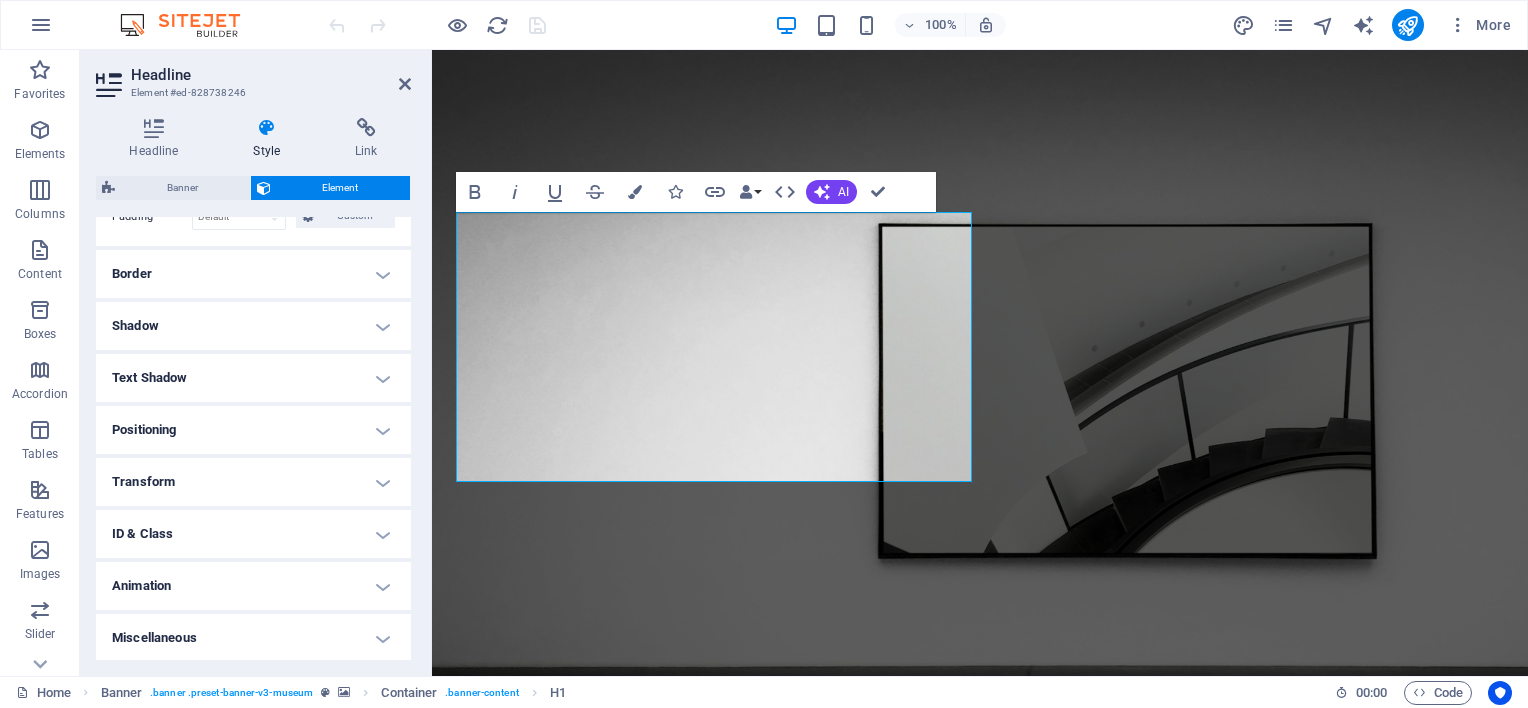 click on "Positioning" at bounding box center (253, 430) 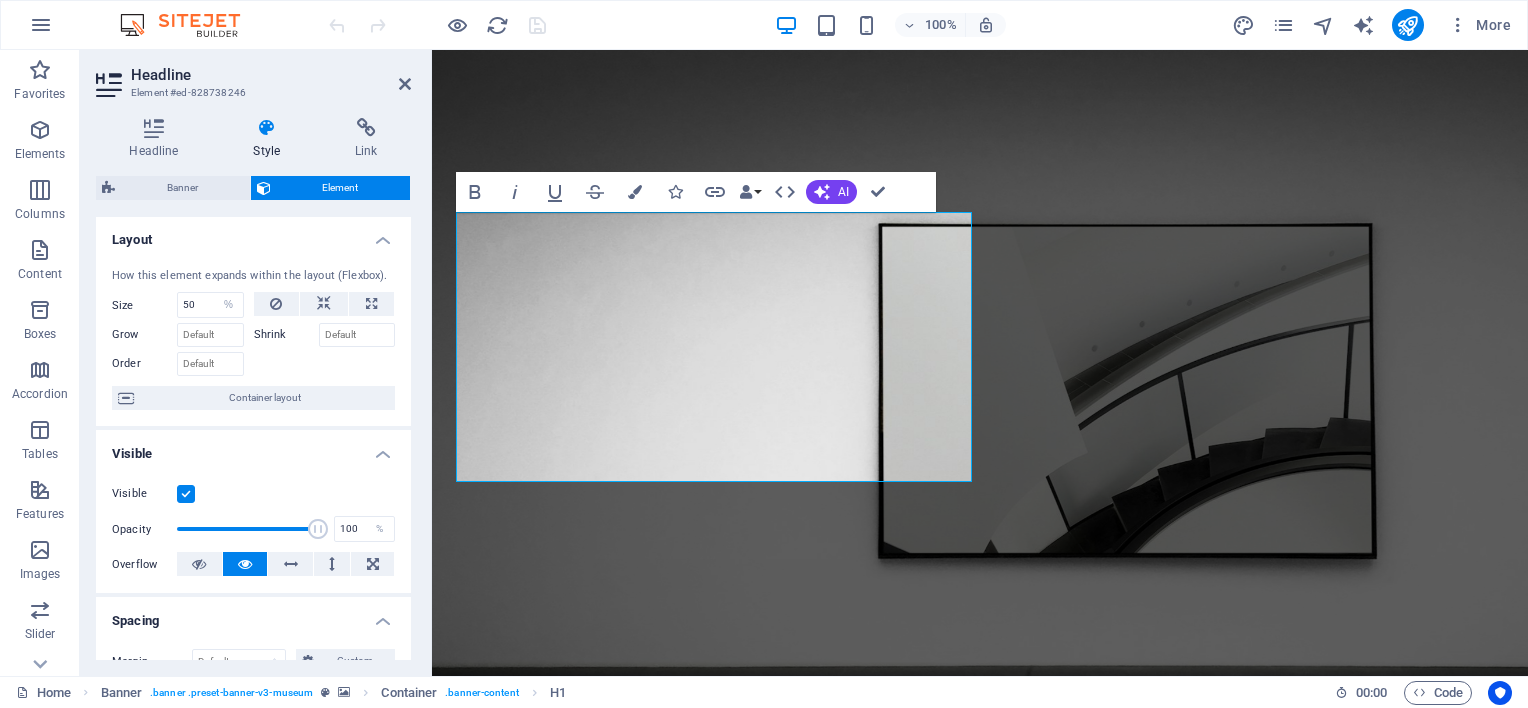scroll, scrollTop: 0, scrollLeft: 0, axis: both 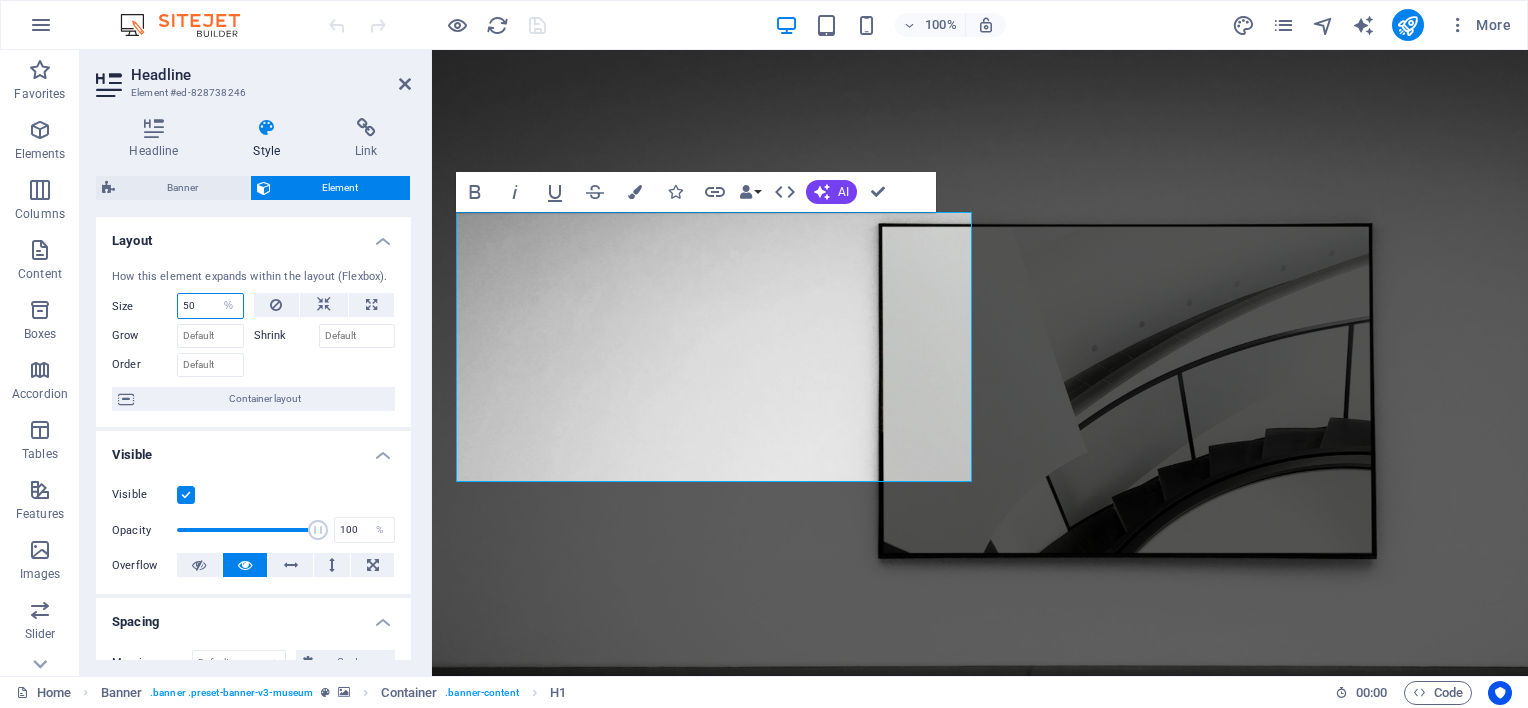 click on "50" at bounding box center (210, 306) 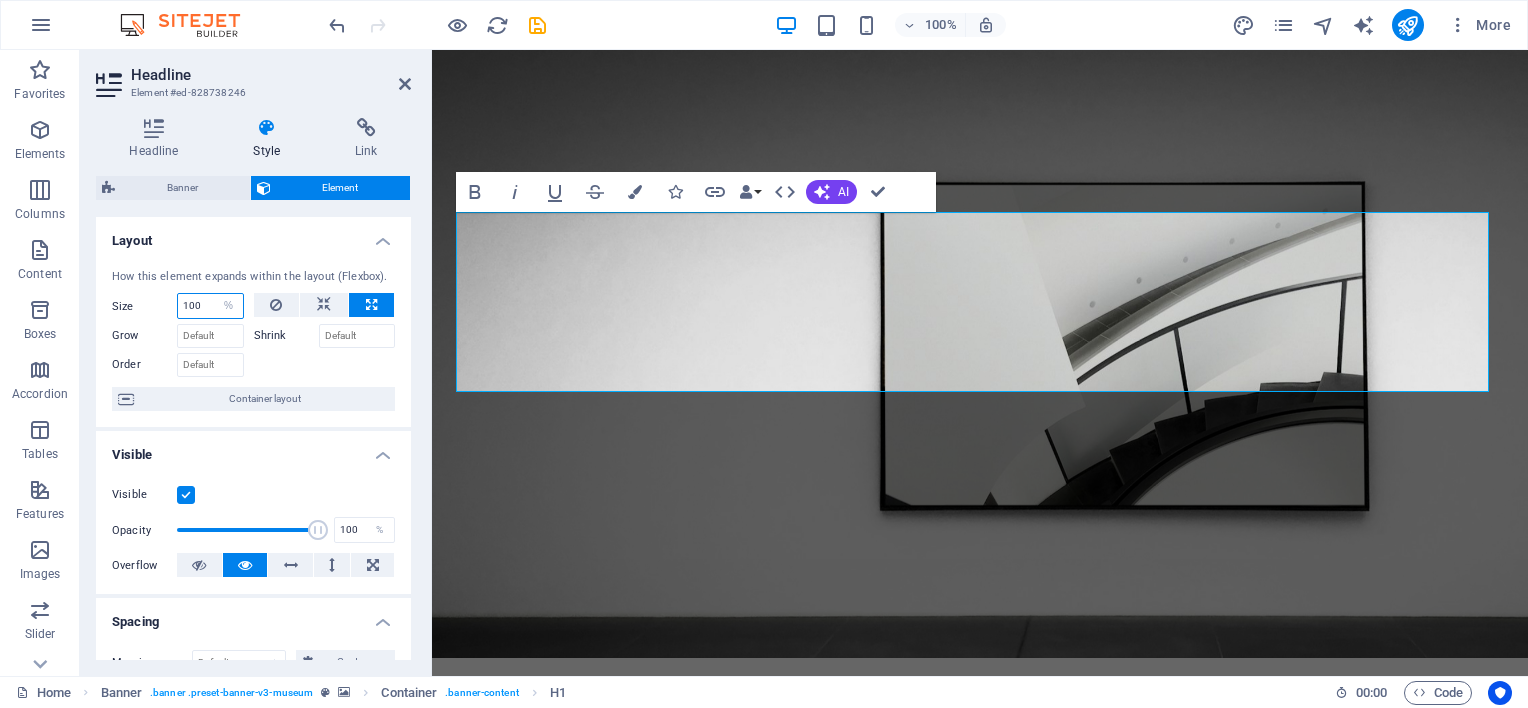 type on "100" 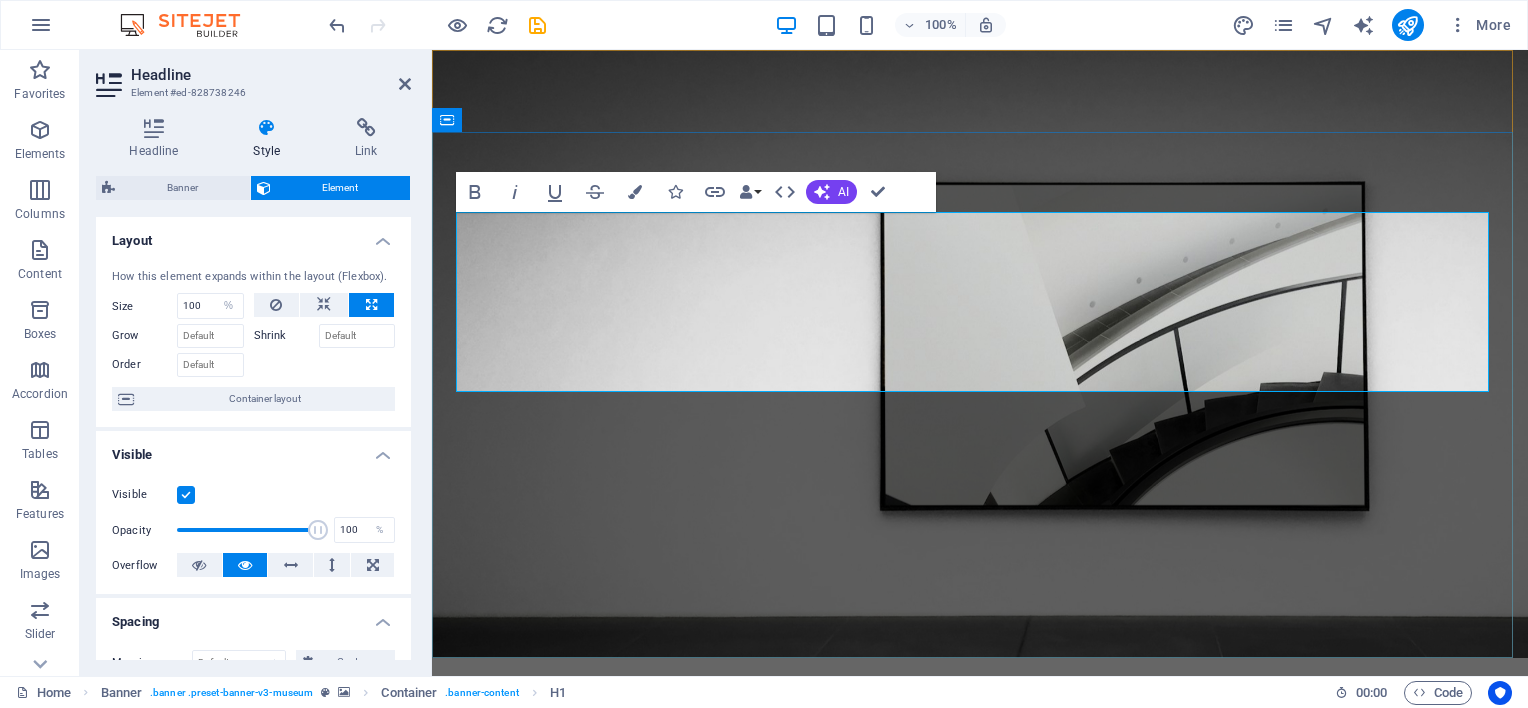 click on "Alaseel For Food Industries" at bounding box center [804, 980] 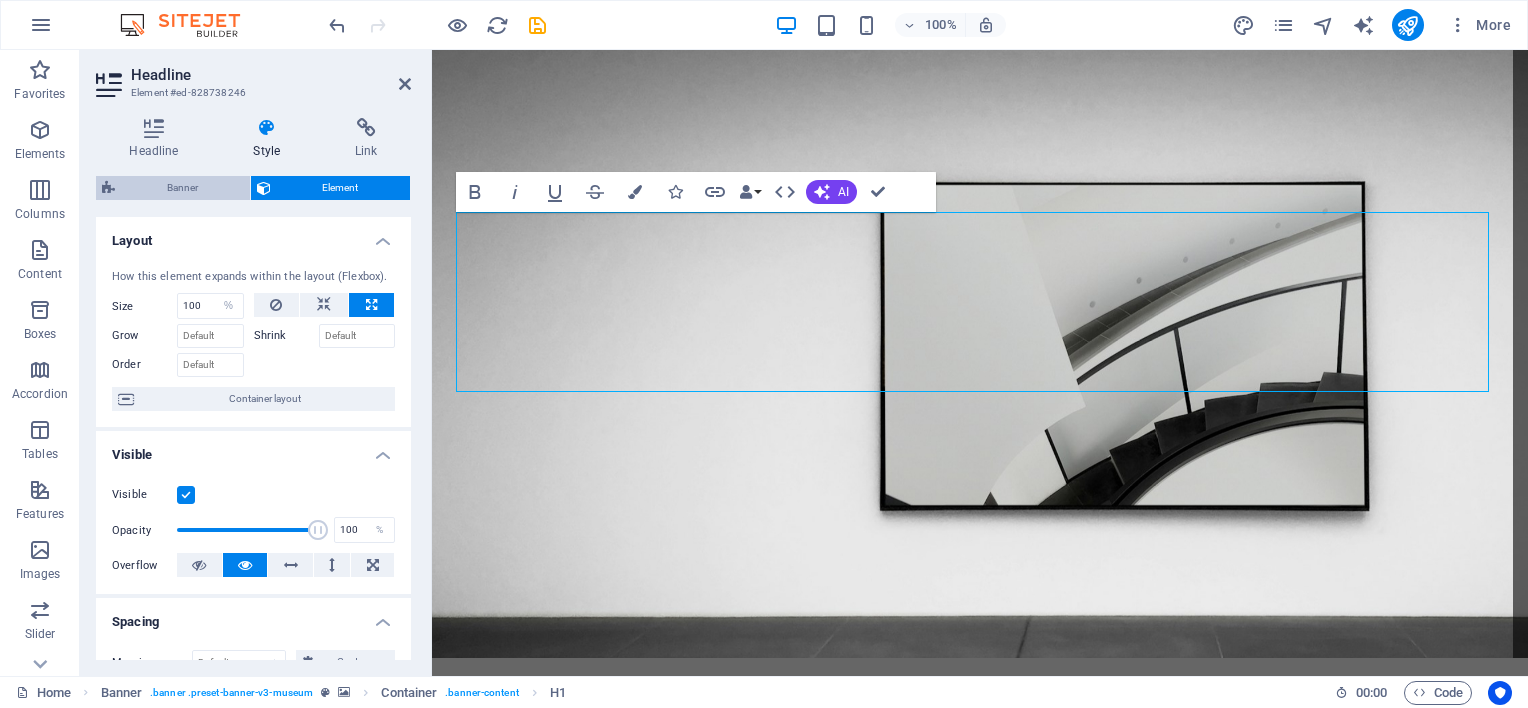 click on "Banner" at bounding box center [182, 188] 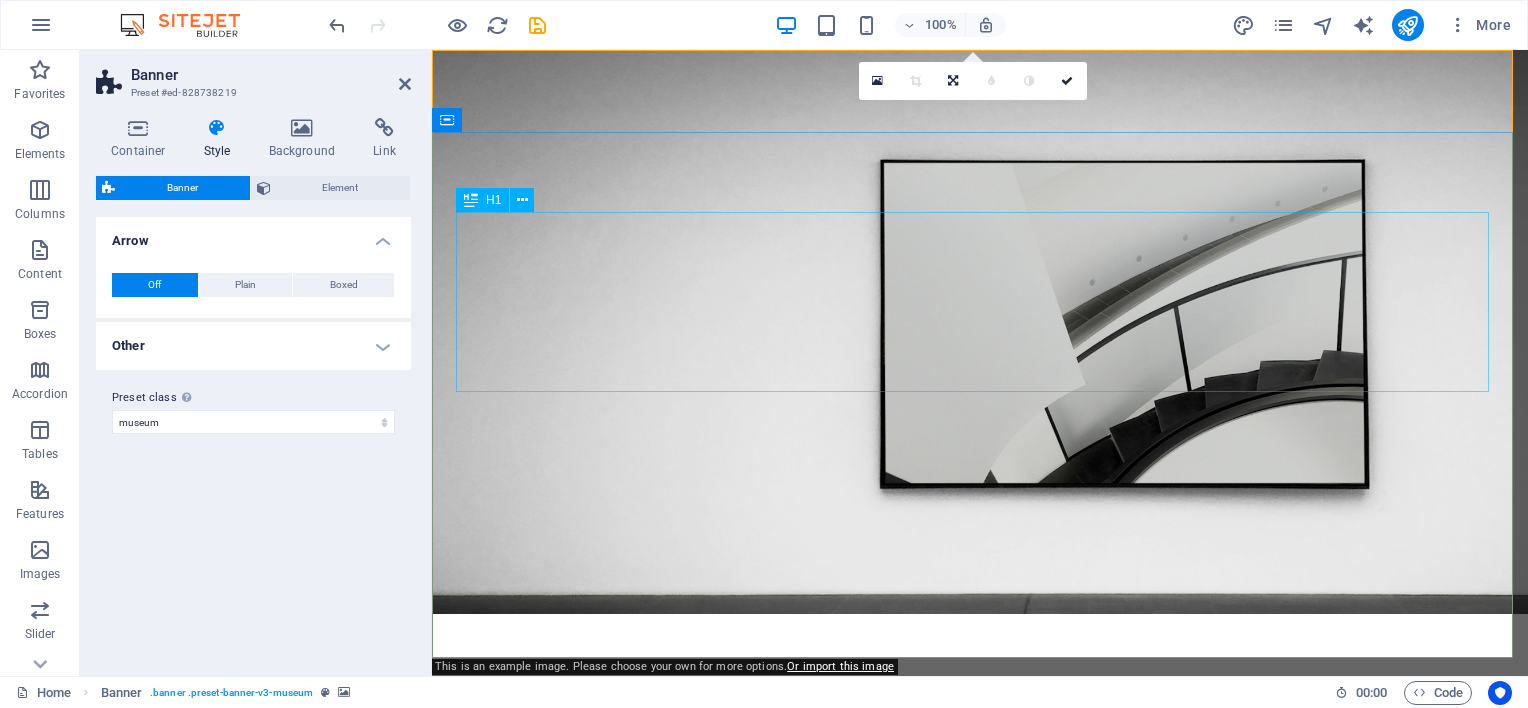 click on "Alaseel For Food Industries" at bounding box center (980, 937) 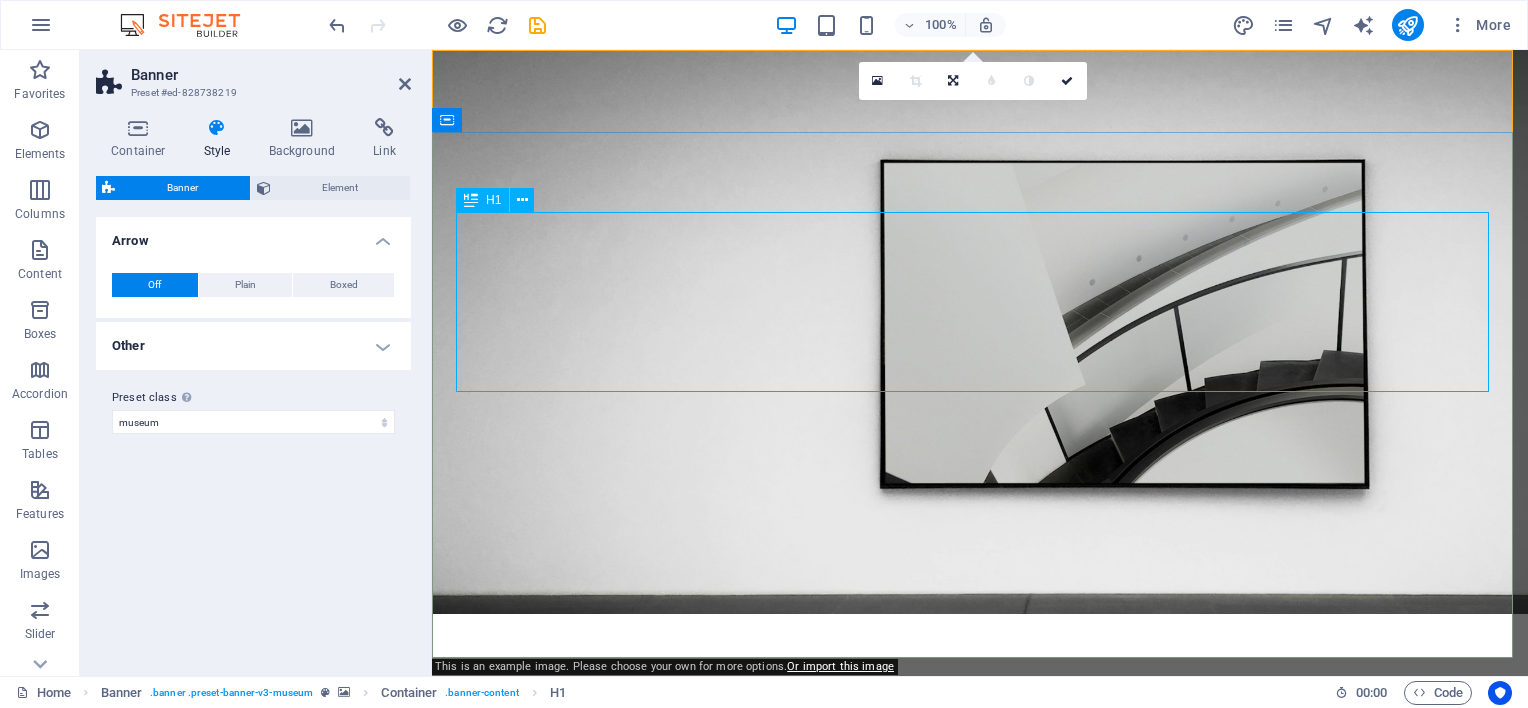 click on "H1" at bounding box center (493, 200) 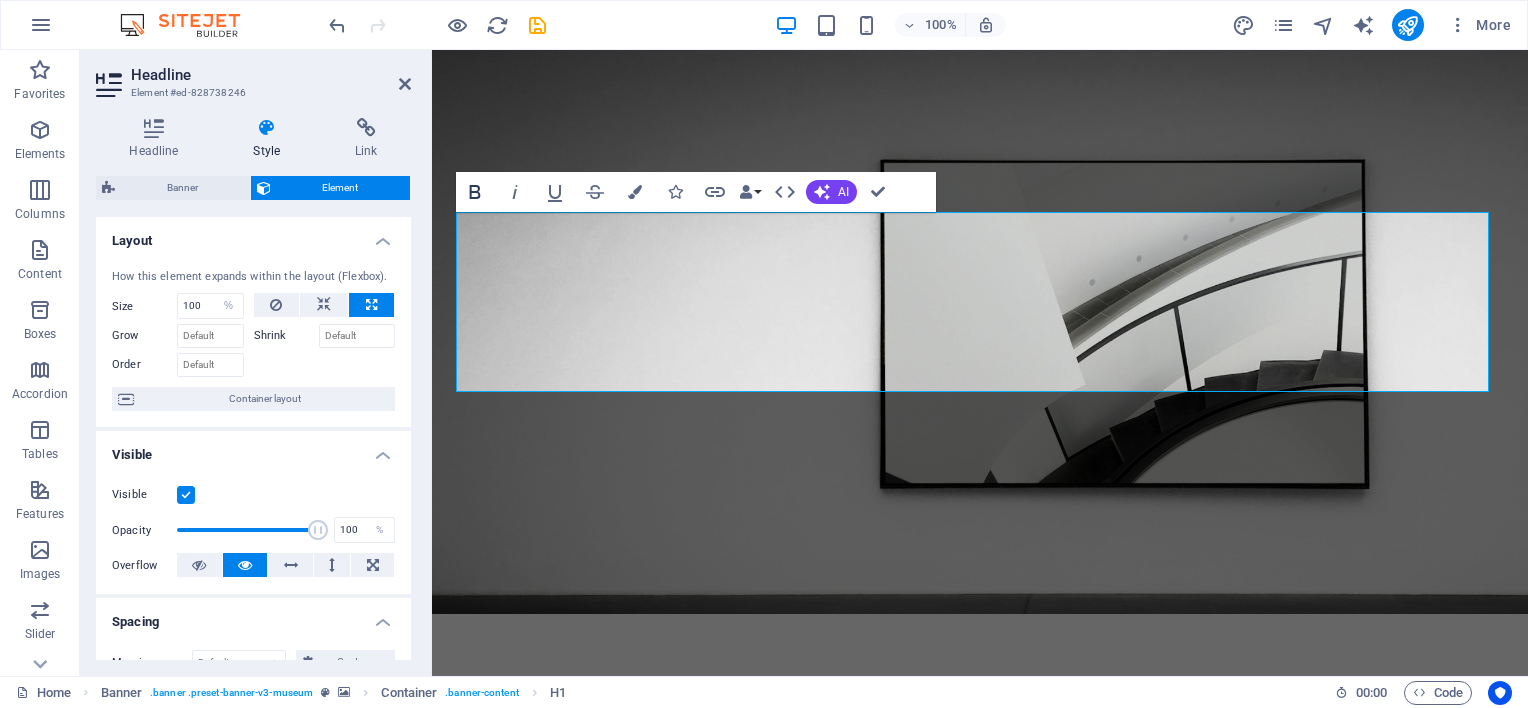 click 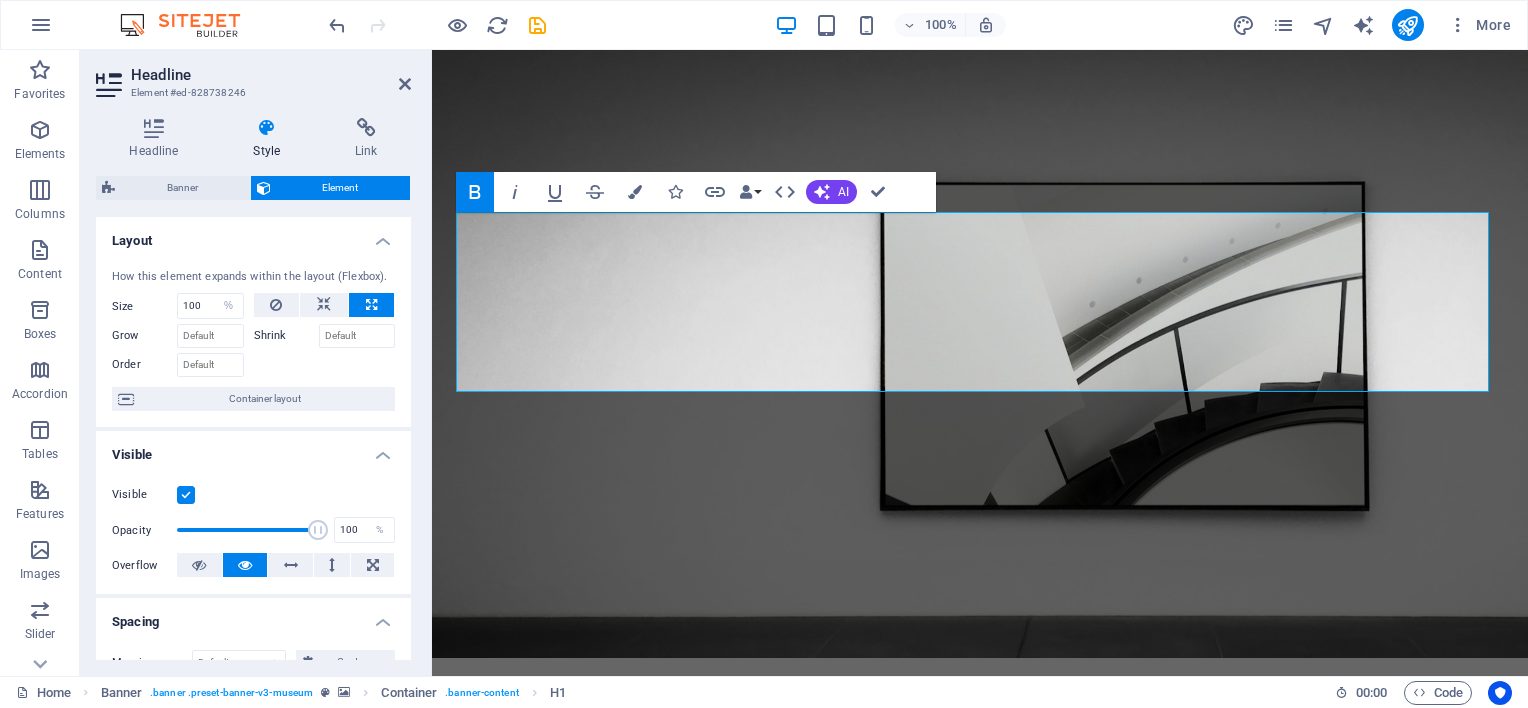 click 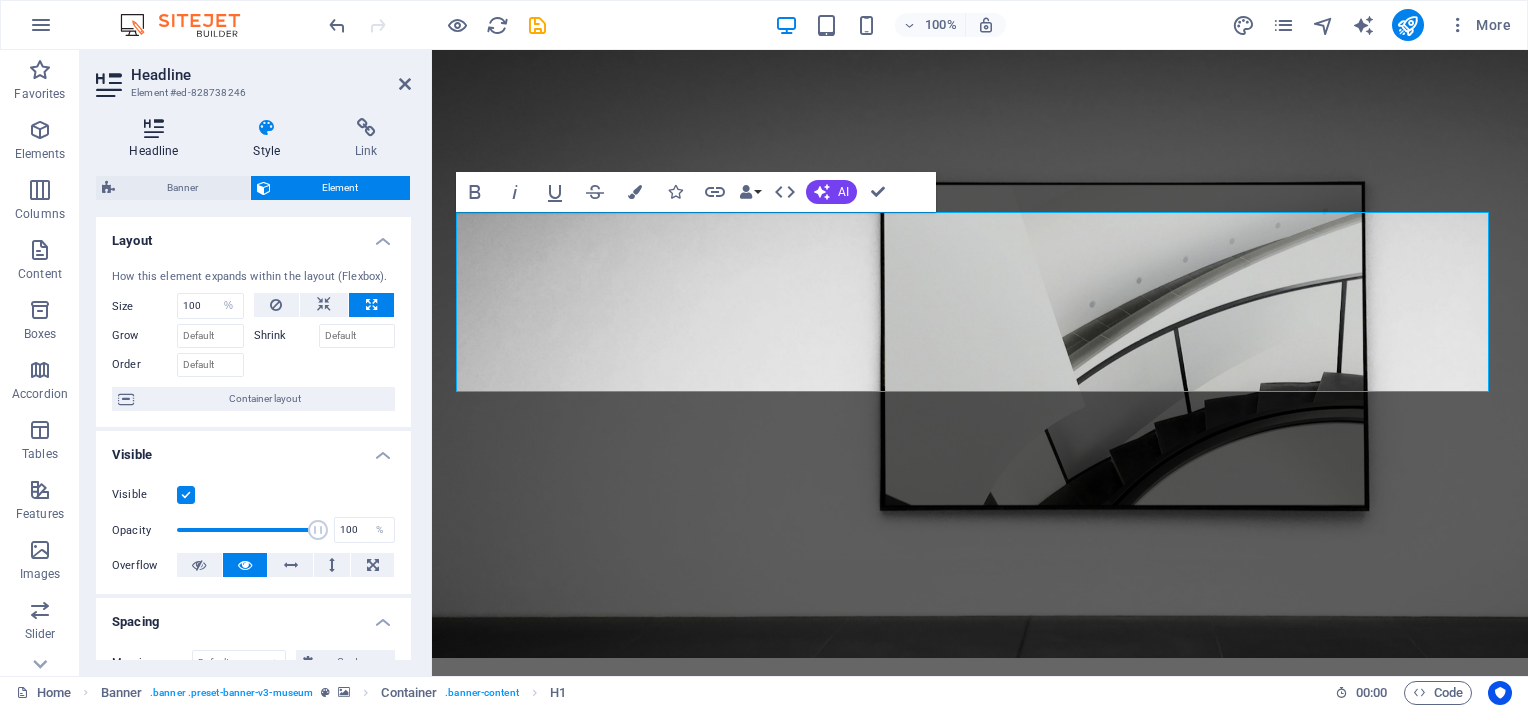 click on "Headline" at bounding box center (158, 139) 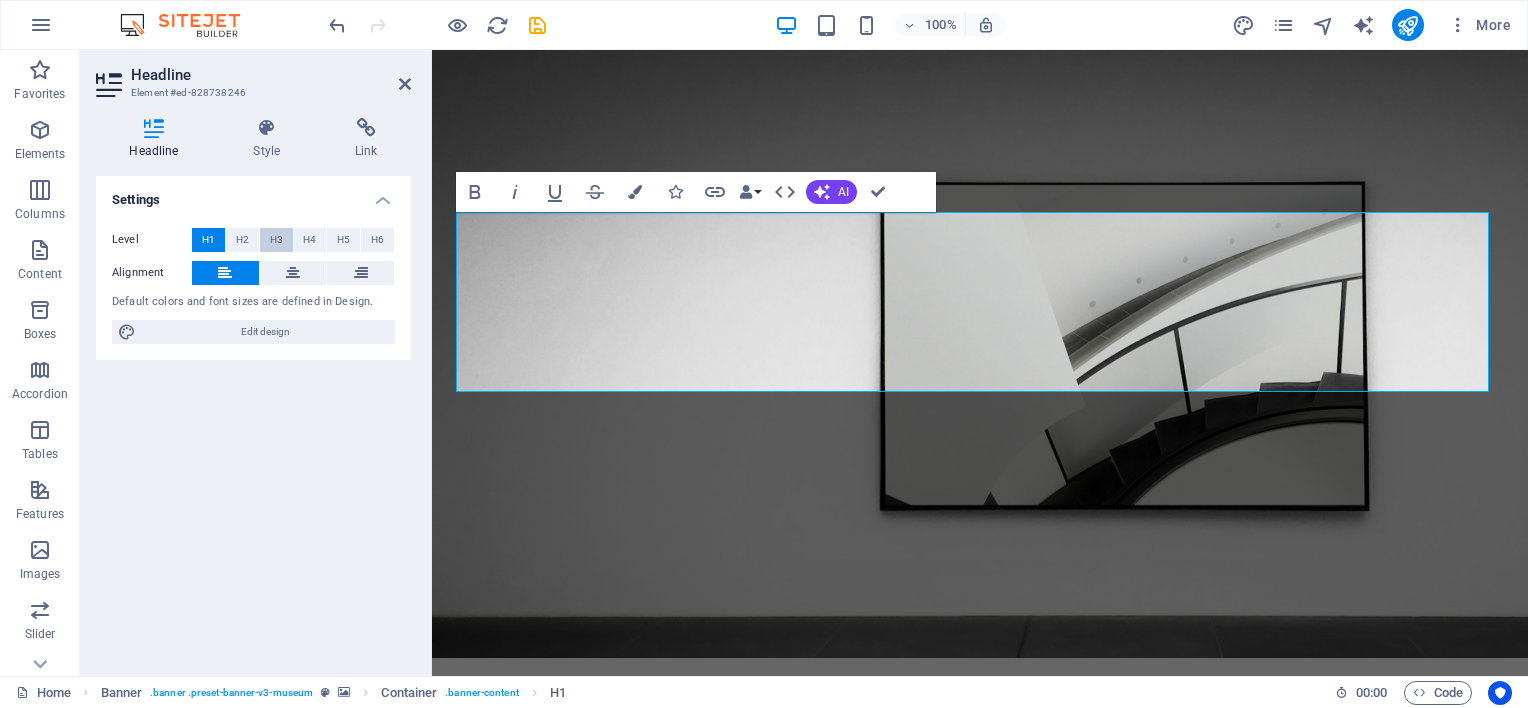 click on "H3" at bounding box center (276, 240) 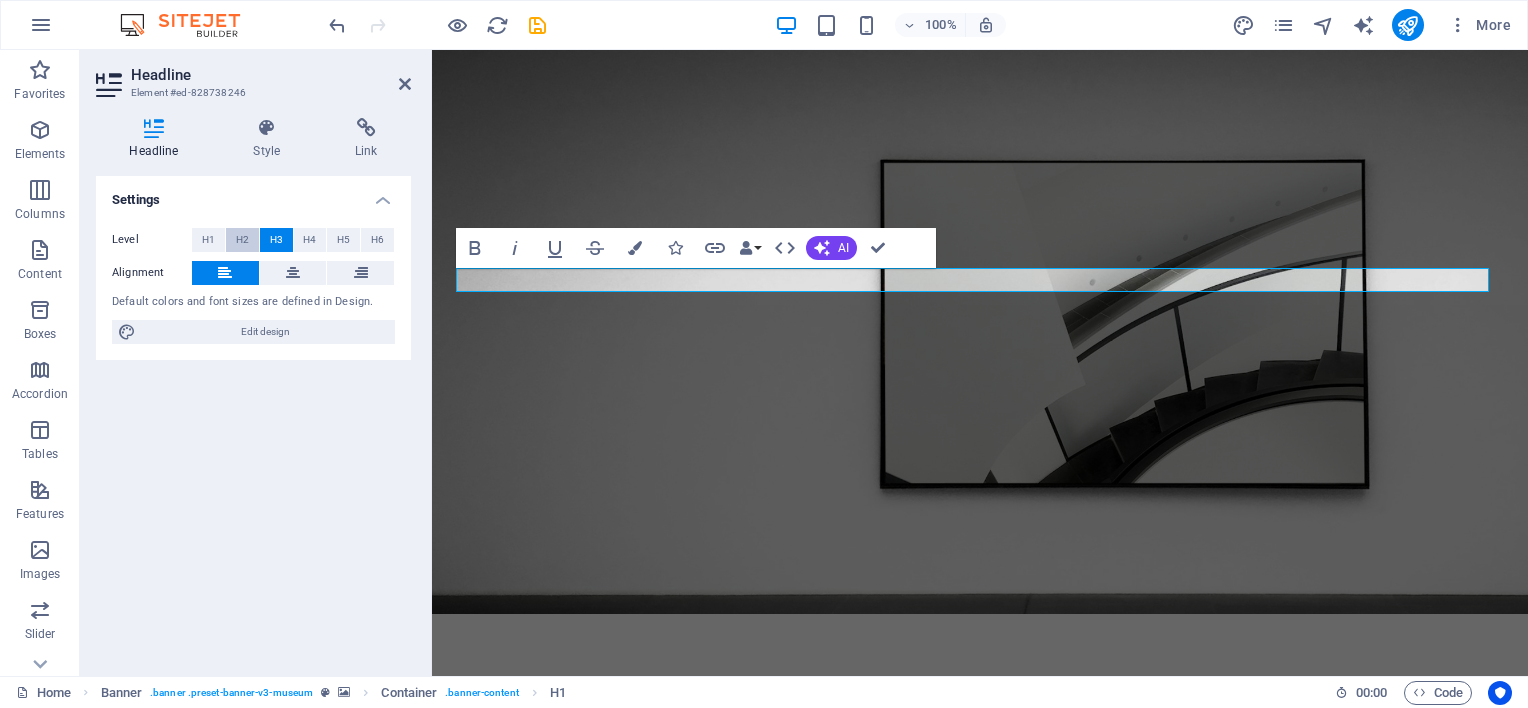 click on "H2" at bounding box center (242, 240) 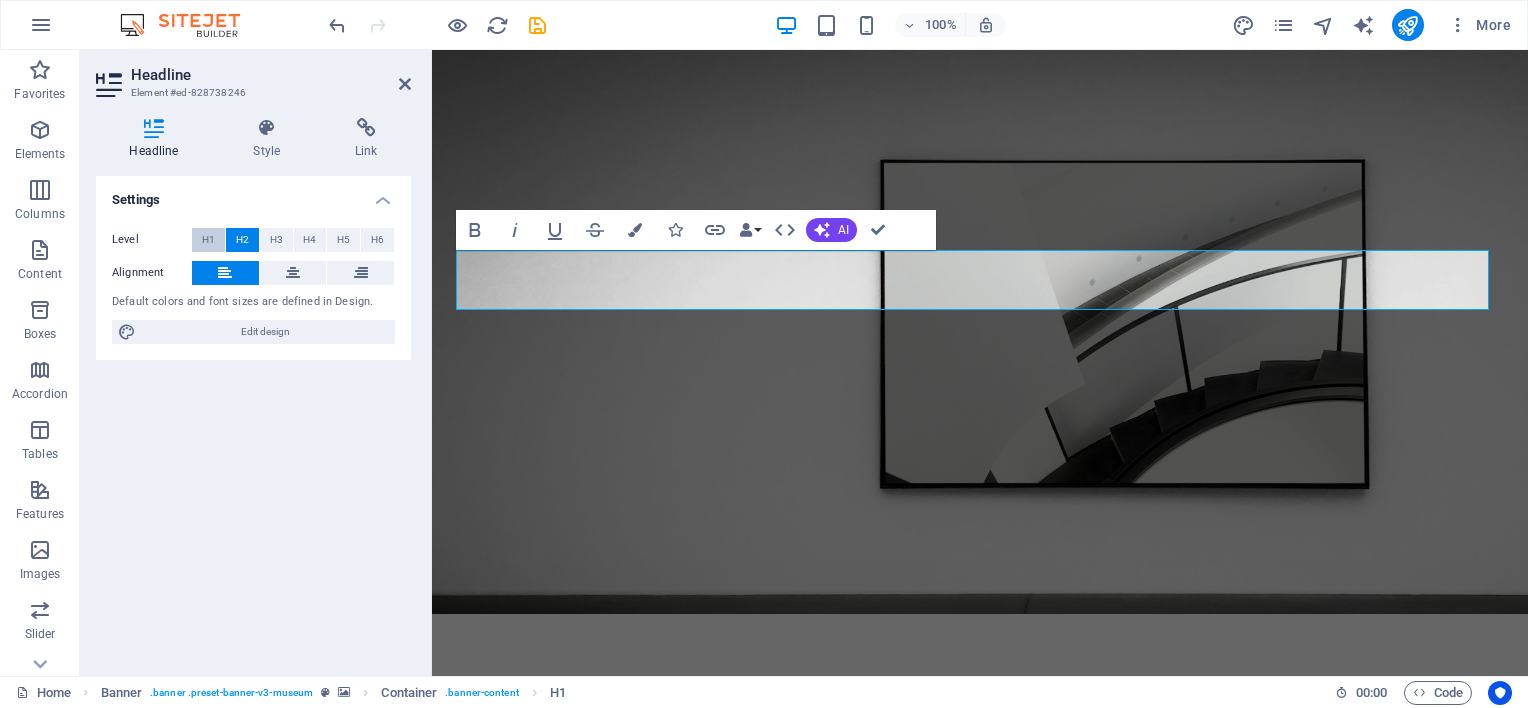 click on "H1" at bounding box center (208, 240) 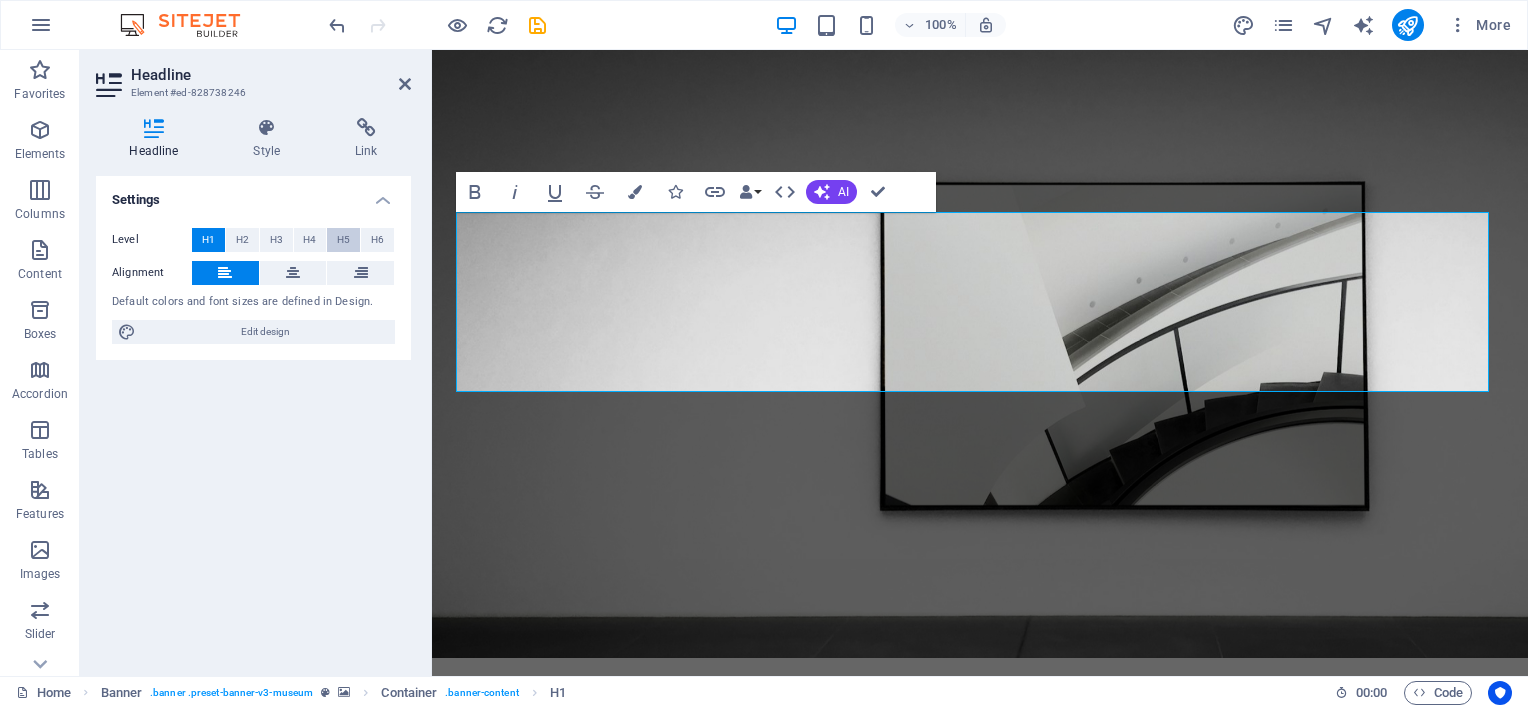 click on "H5" at bounding box center (343, 240) 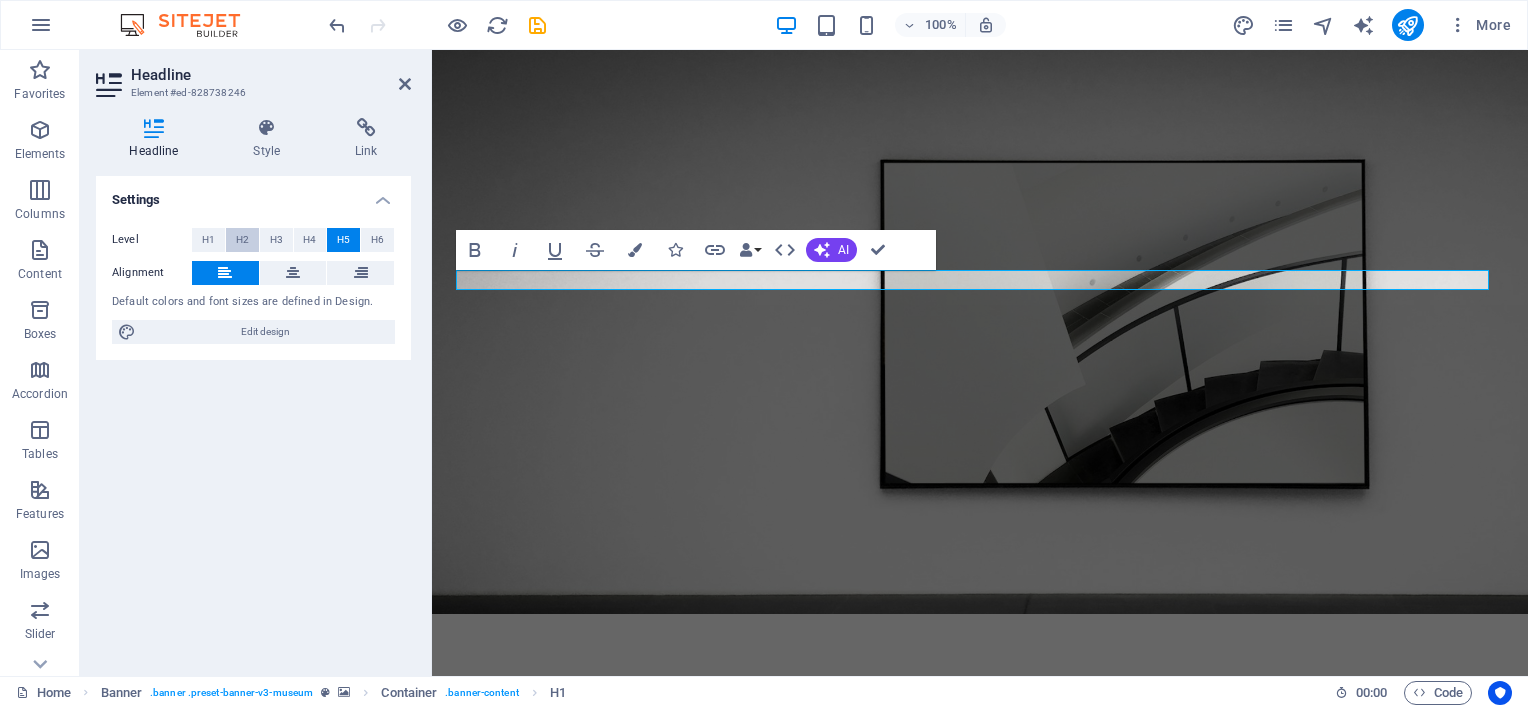 click on "H2" at bounding box center (242, 240) 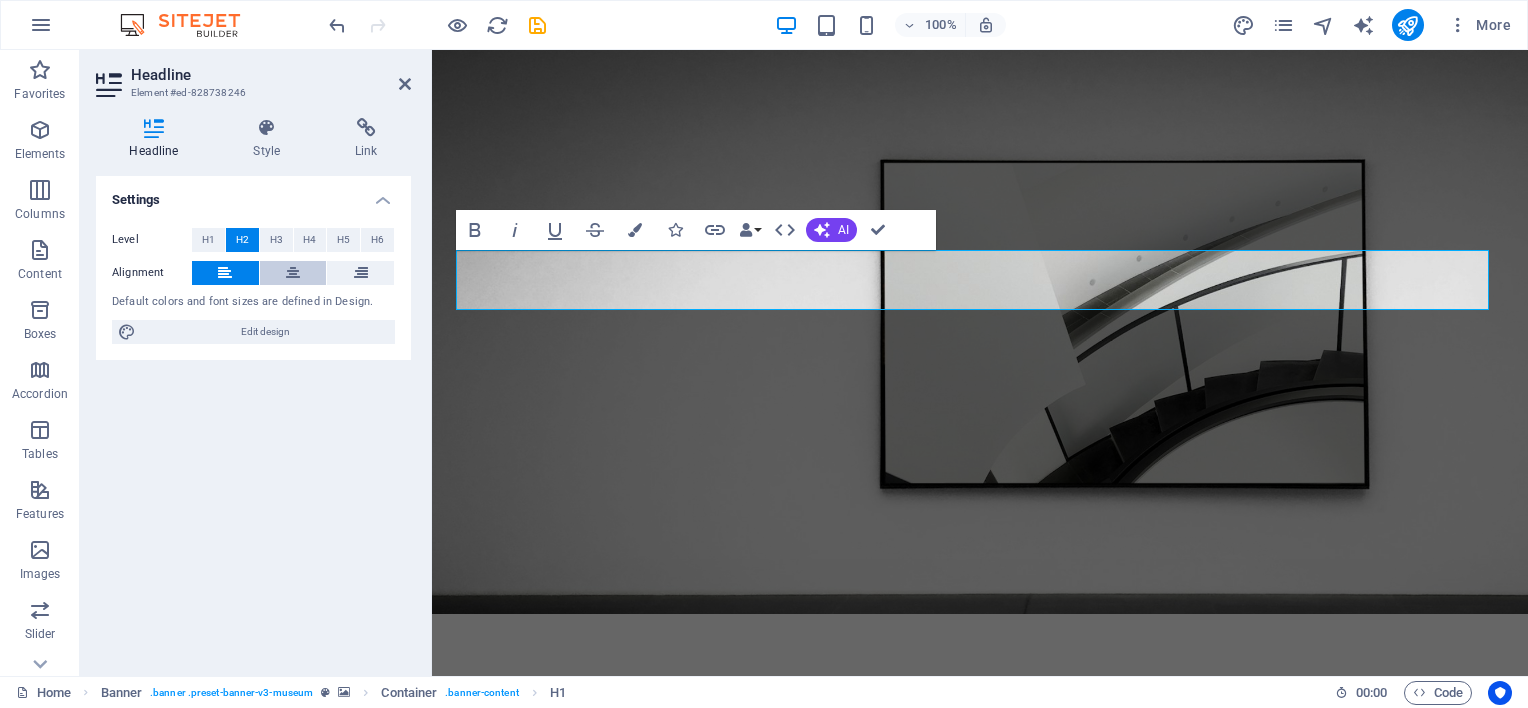 click at bounding box center (293, 273) 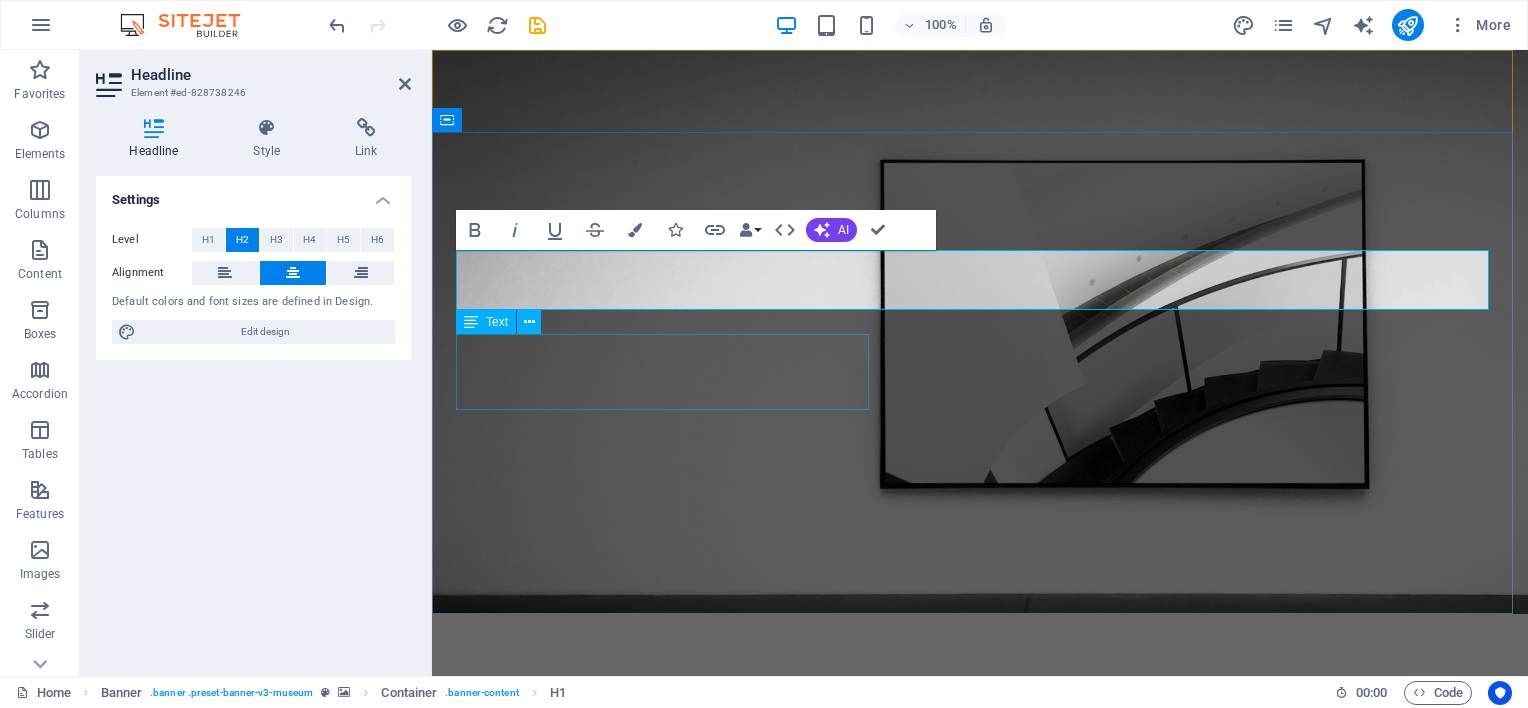 click on "Lorem ipsum dolor sit amet, consectetur adipiscing elit, sed do eiusmod tempor incididunt ut labore" at bounding box center [980, 943] 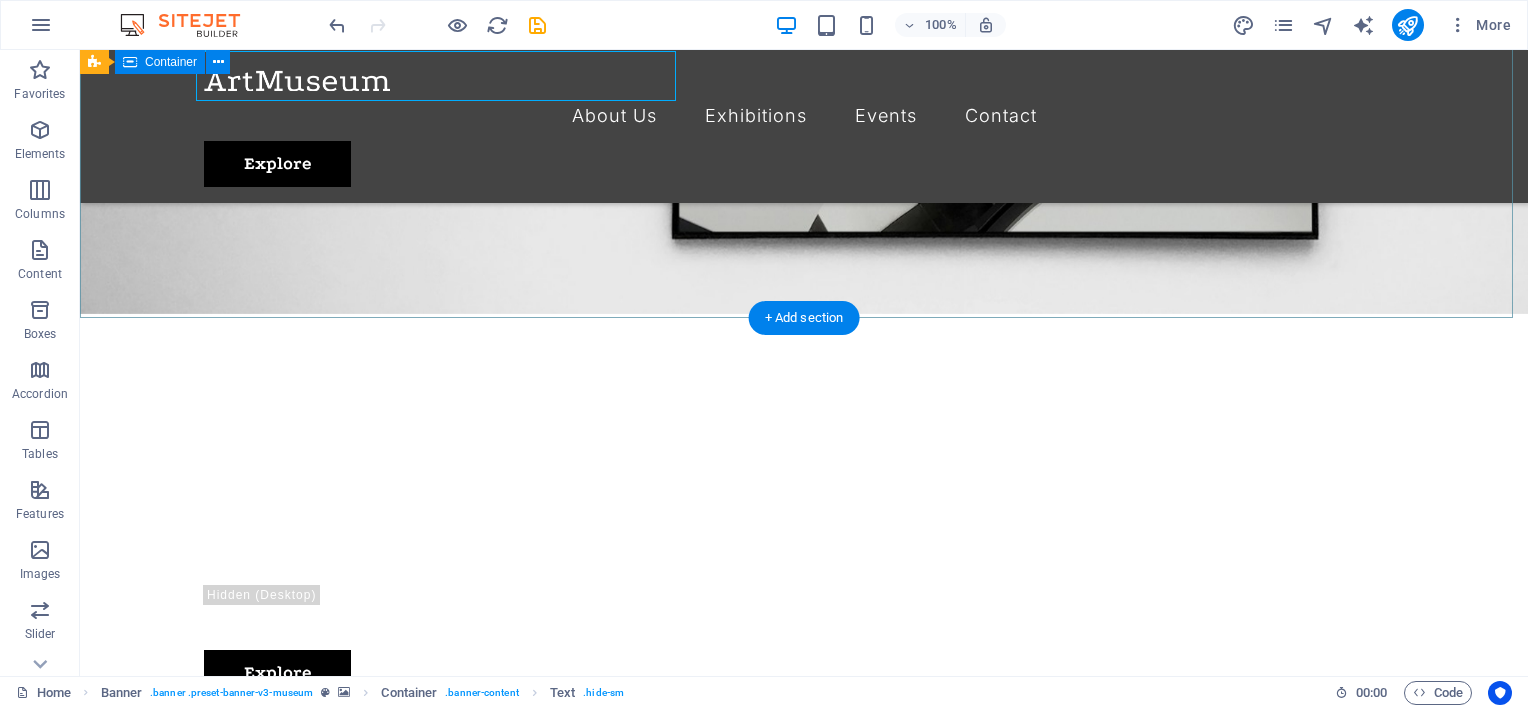 scroll, scrollTop: 0, scrollLeft: 0, axis: both 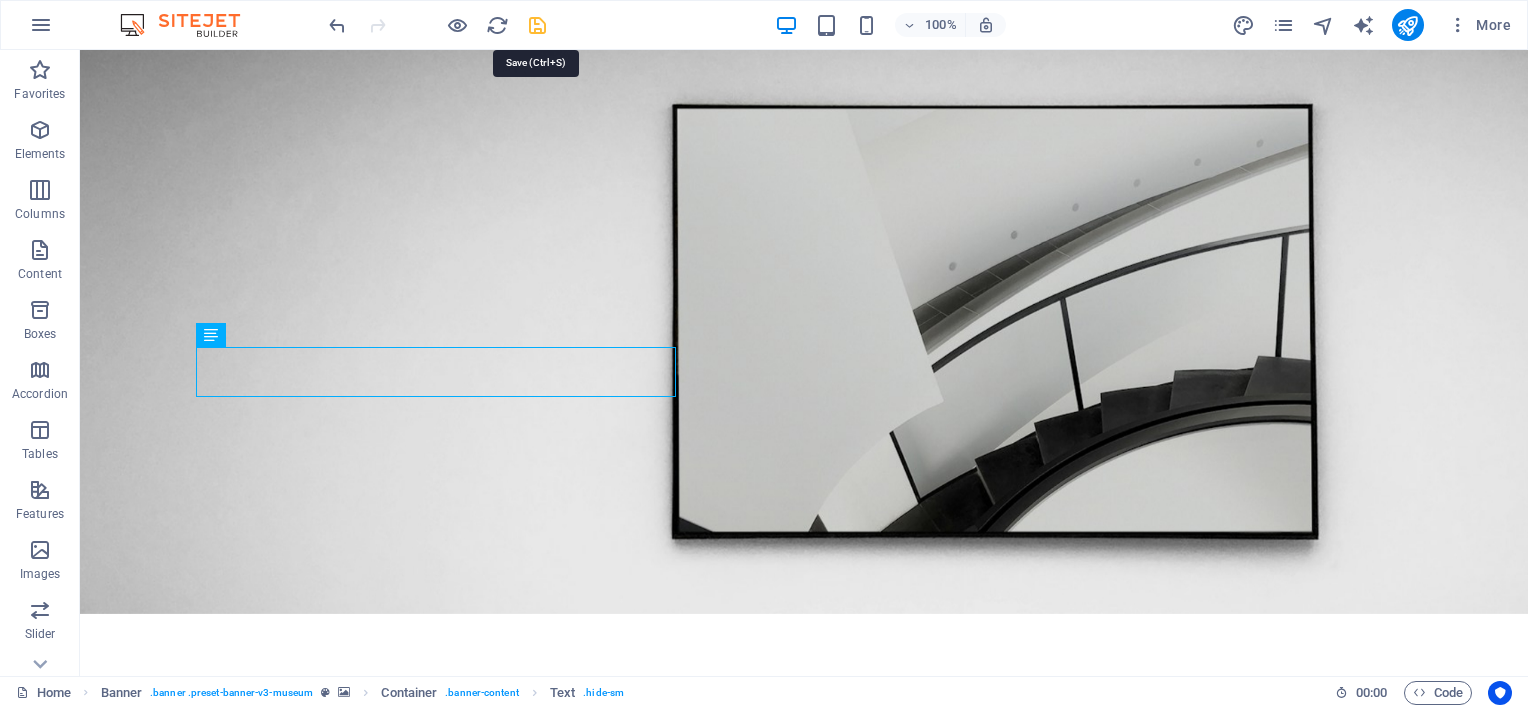 click at bounding box center [537, 25] 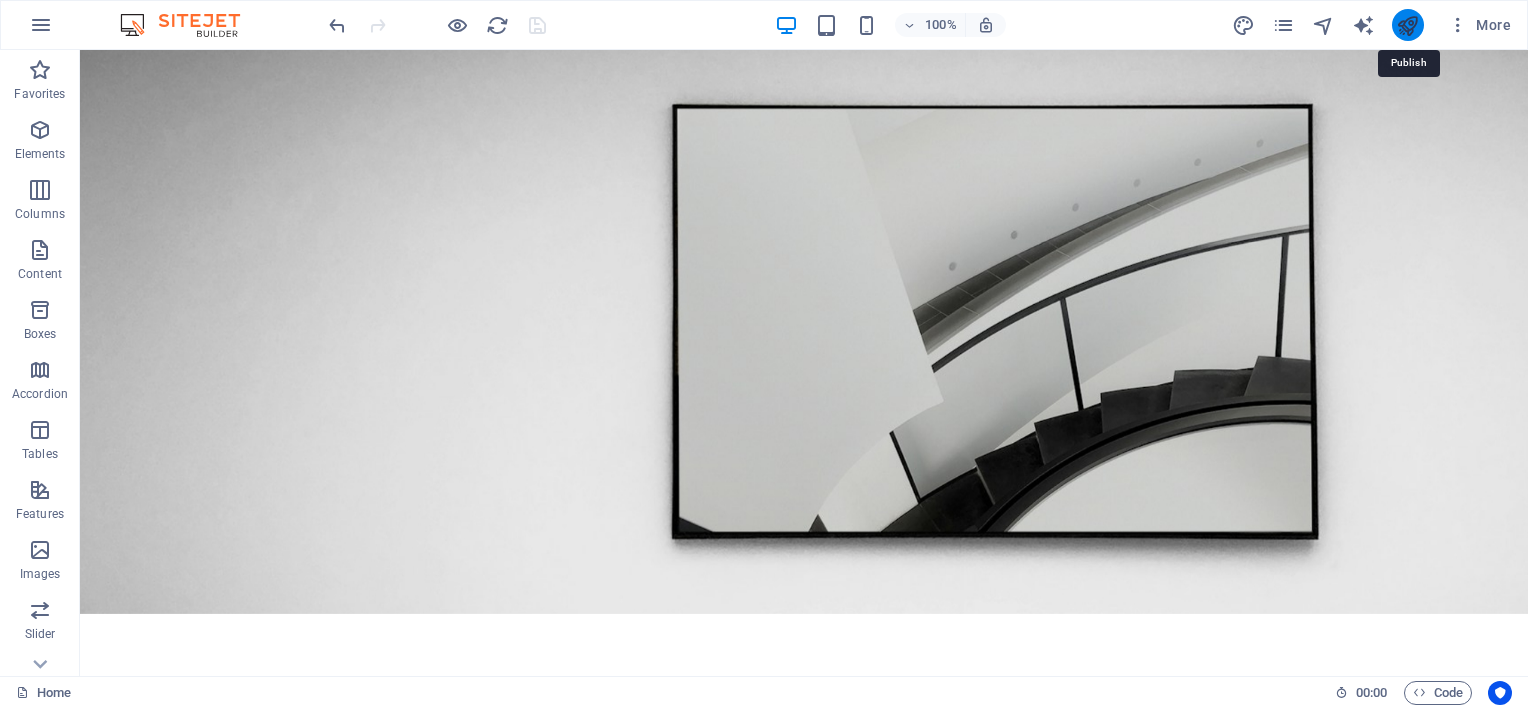 click at bounding box center [1407, 25] 